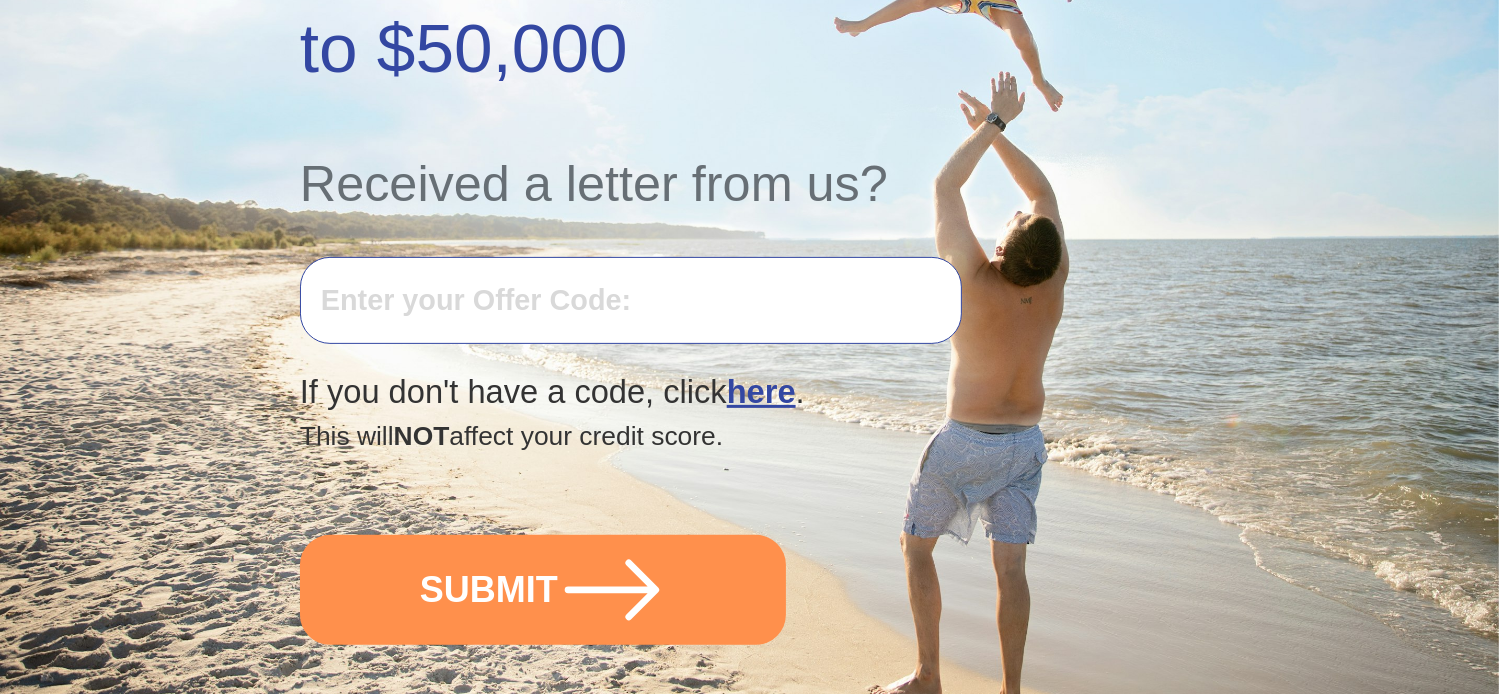 scroll, scrollTop: 576, scrollLeft: 0, axis: vertical 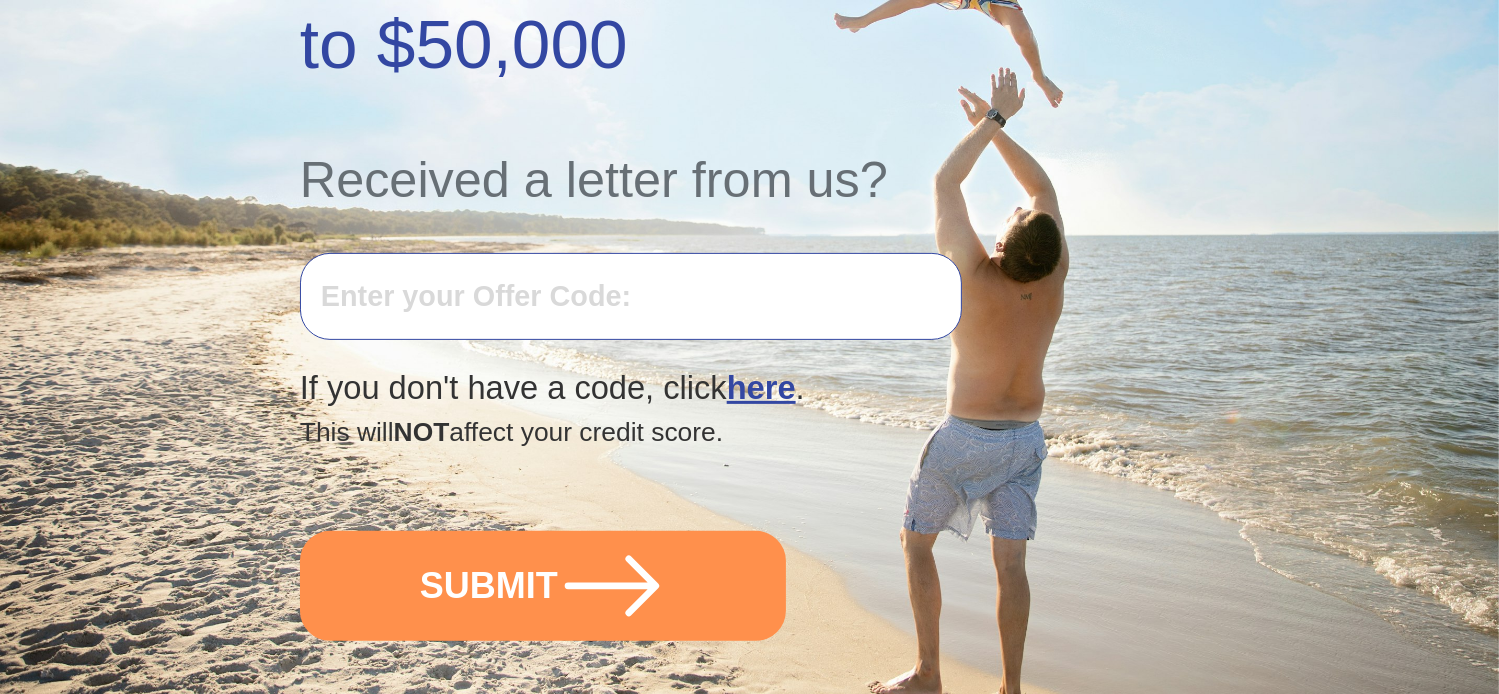 click at bounding box center [631, 296] 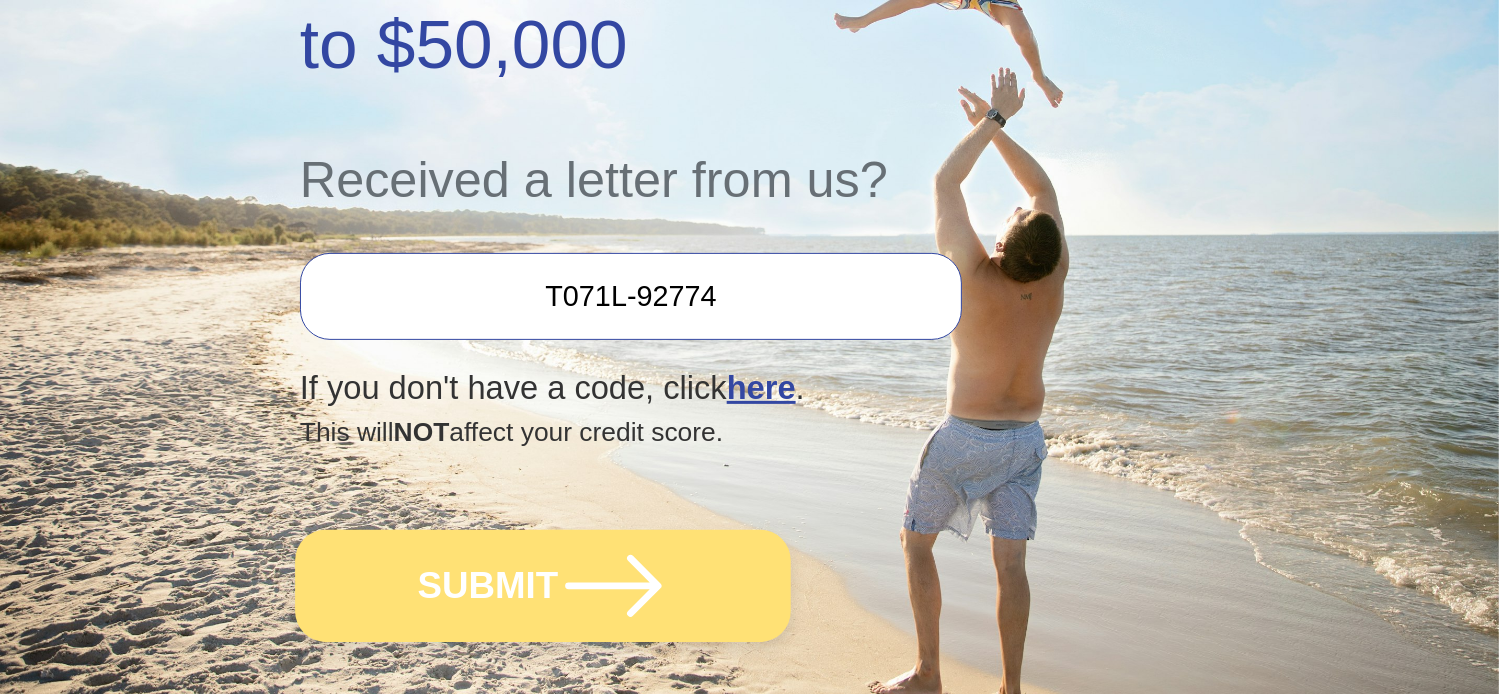 type on "T071L-92774" 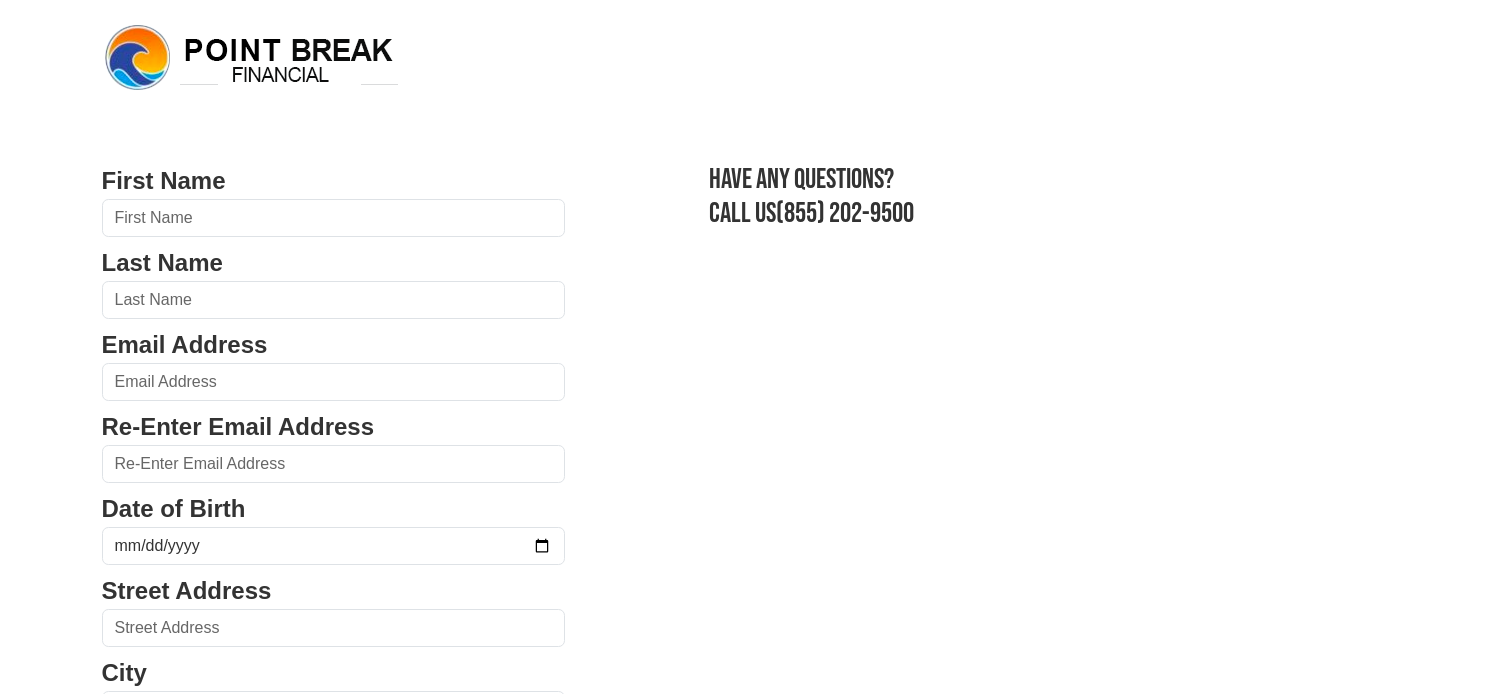 scroll, scrollTop: 0, scrollLeft: 0, axis: both 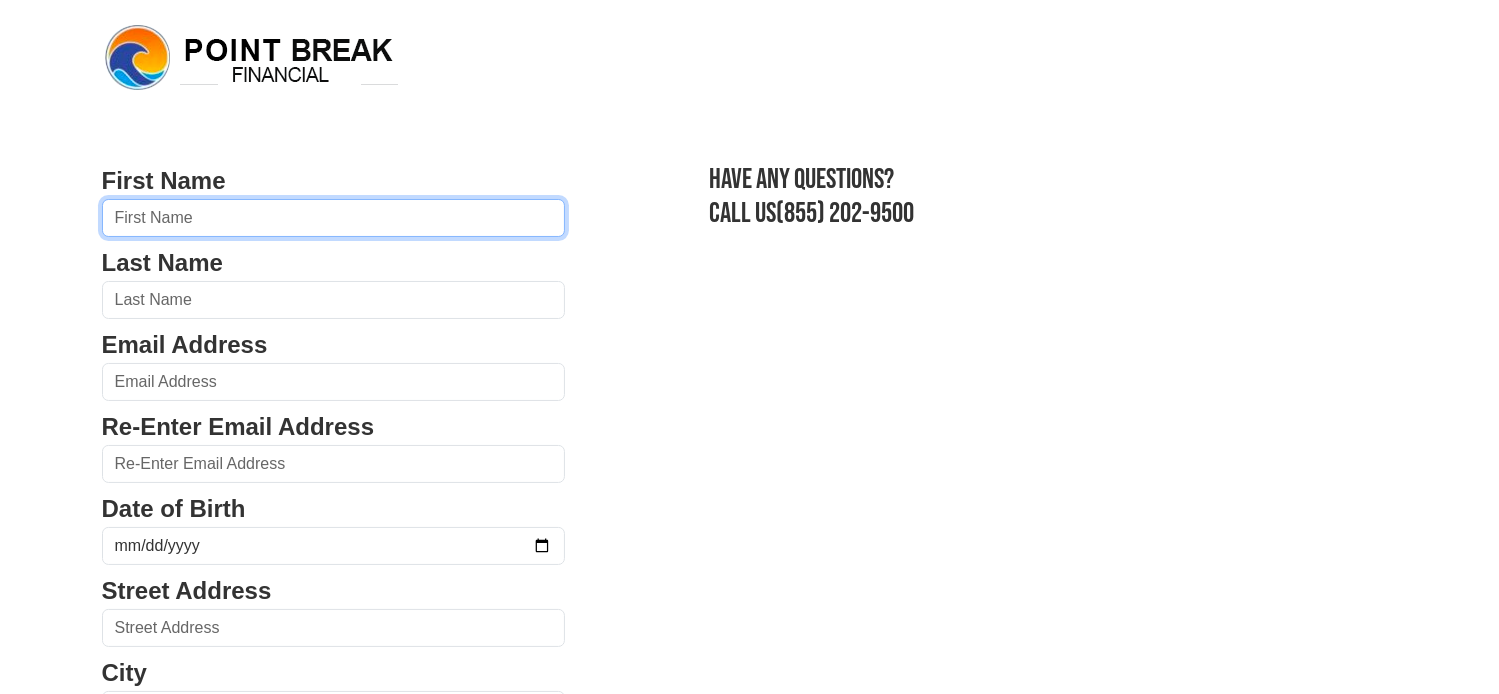 click at bounding box center (334, 218) 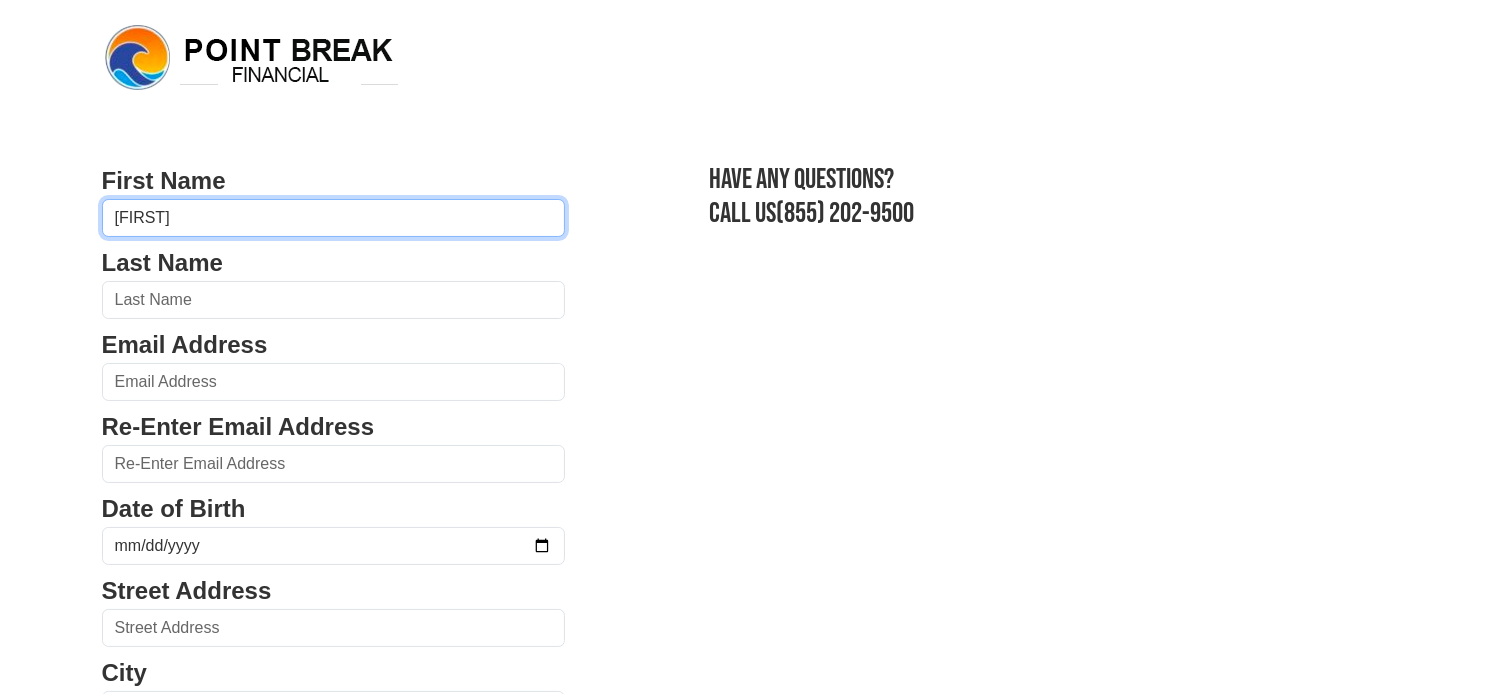 type on "[FIRST]" 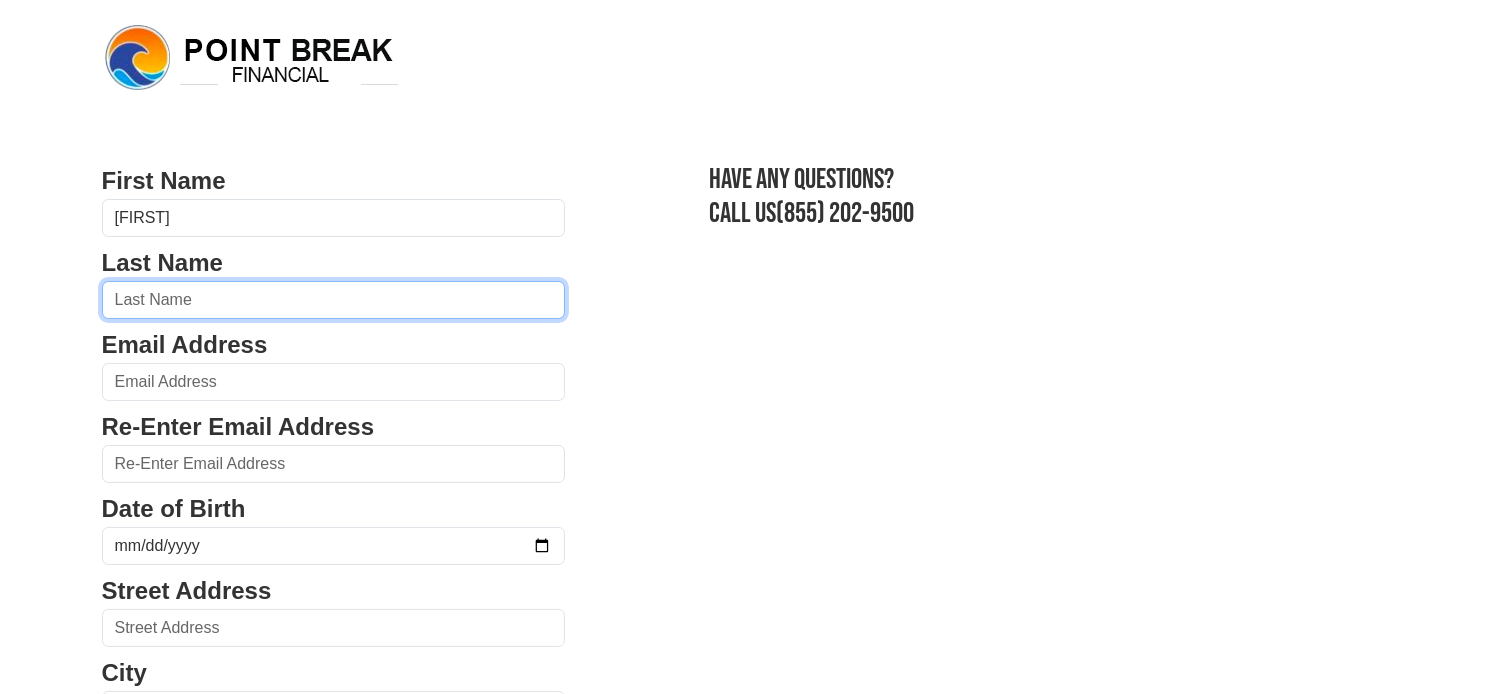 click at bounding box center [334, 300] 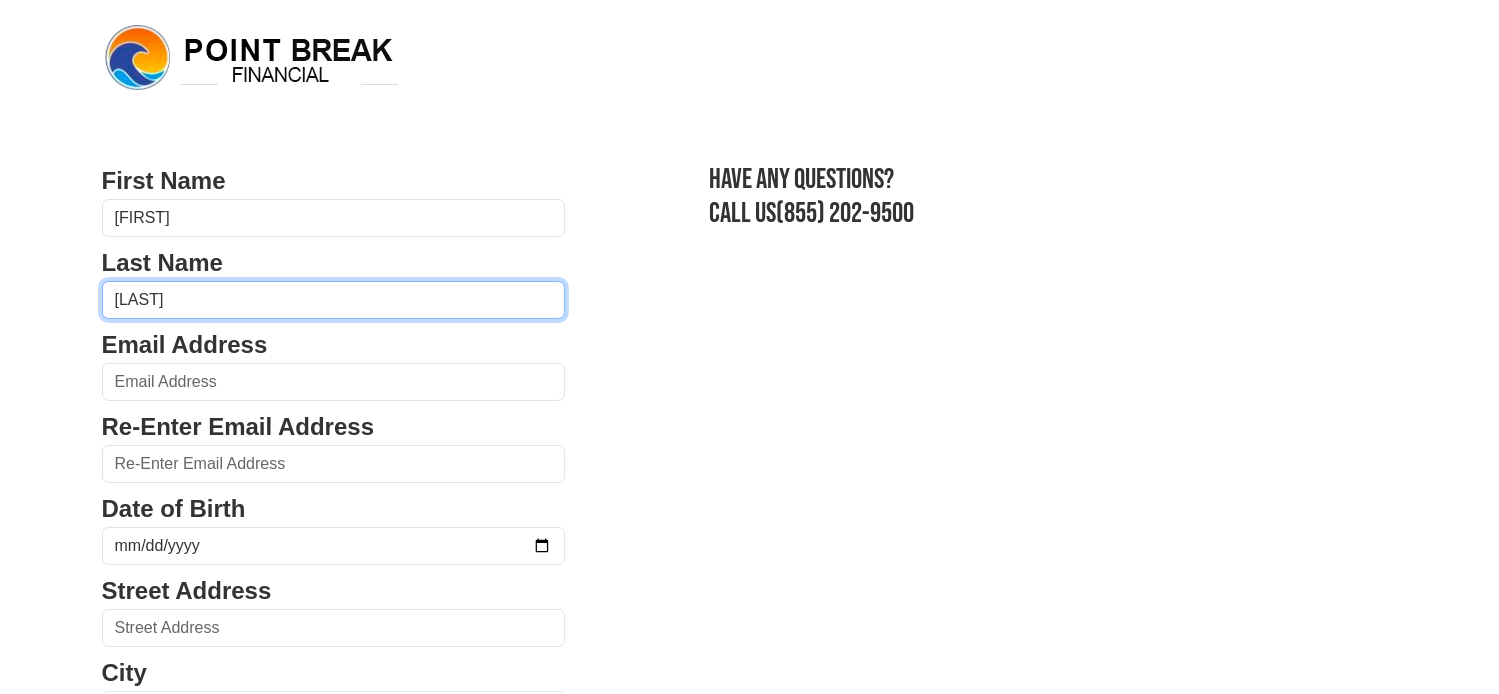 type on "[LAST]" 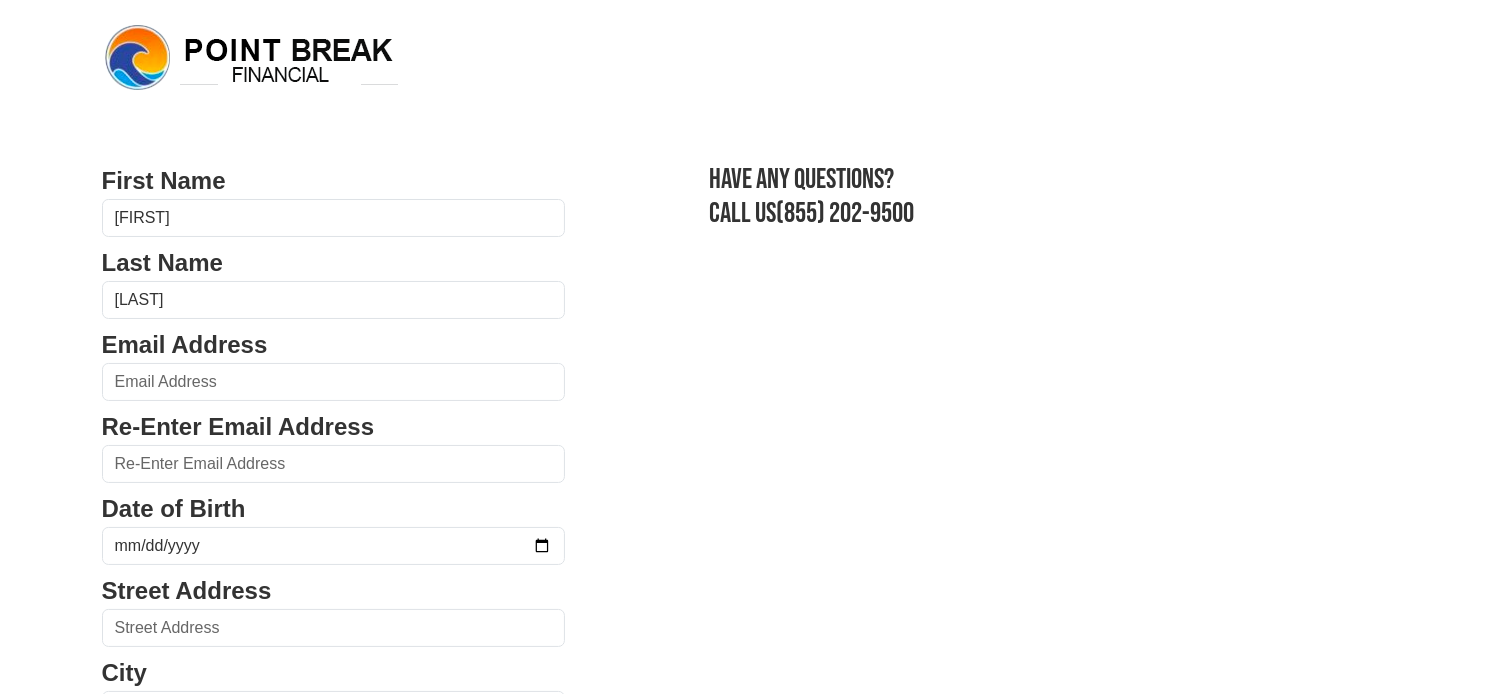click on "First Name
[FIRST]
Last Name
[LAST]
Email Address
[EMAIL]
Re-Enter Email Address
[EMAIL]
Date of Birth
[DATE]
Street Address
[NUMBER] [STREET]
City
[CITY]
State
[STATE]
Alabama
Alaska
Arizona
Arkansas
California
Colorado
Connecticut
Delaware
District of Columbia
Florida
Georgia
Hawaii
Idaho
Illinois
Indiana" at bounding box center (750, 840) 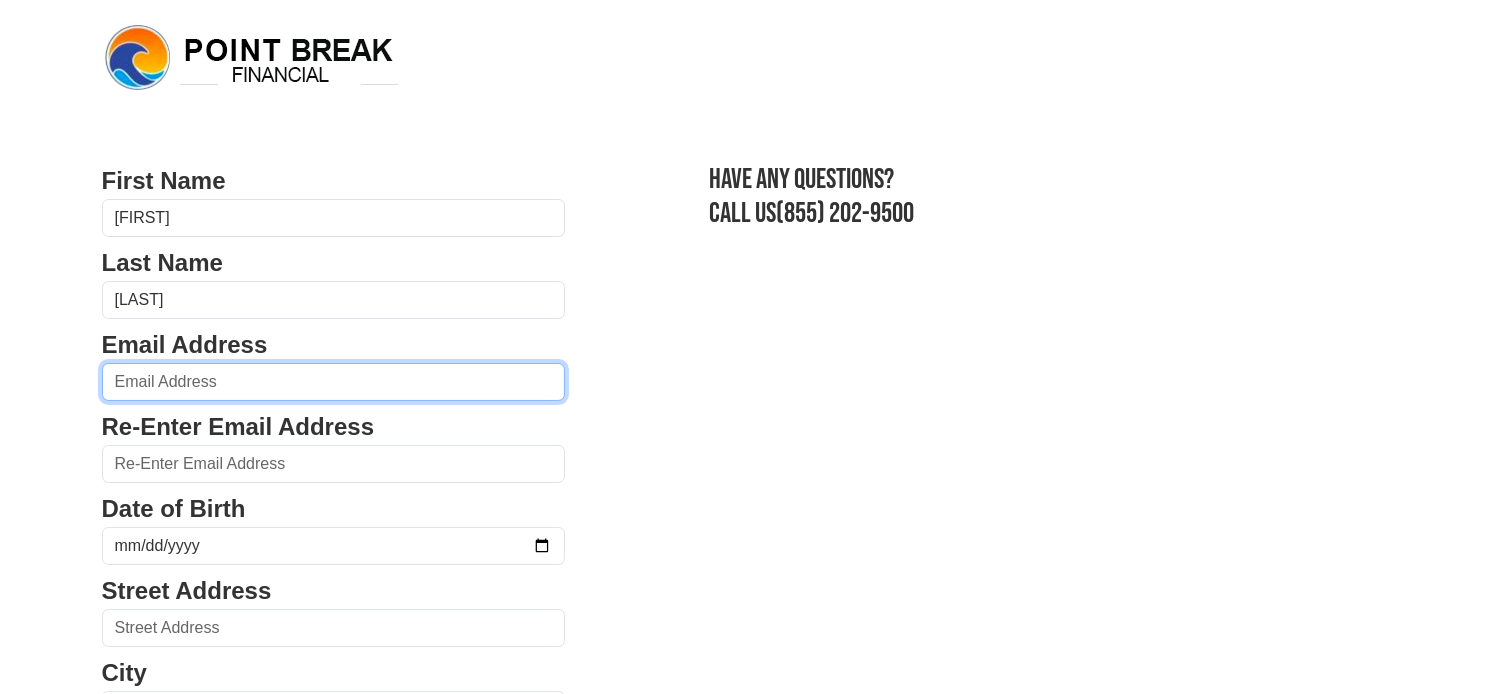 click at bounding box center [334, 382] 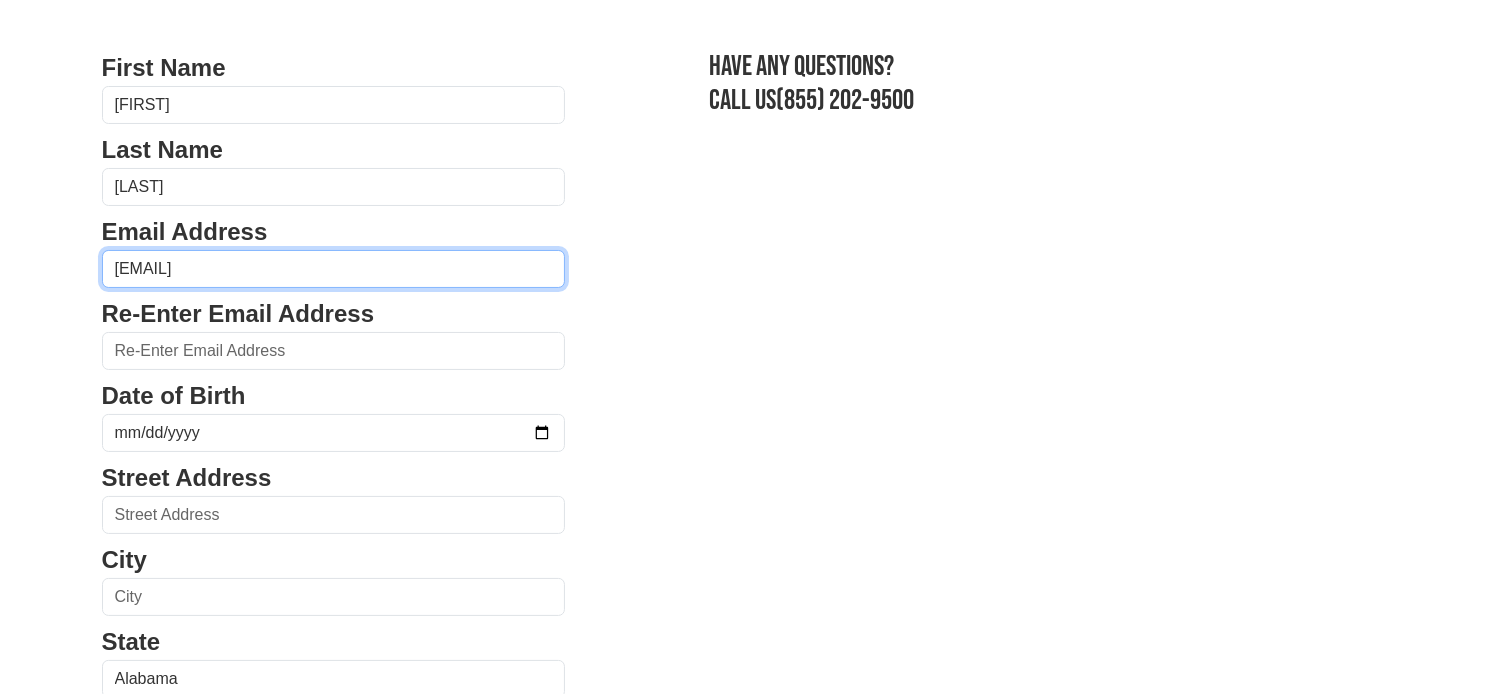 scroll, scrollTop: 118, scrollLeft: 0, axis: vertical 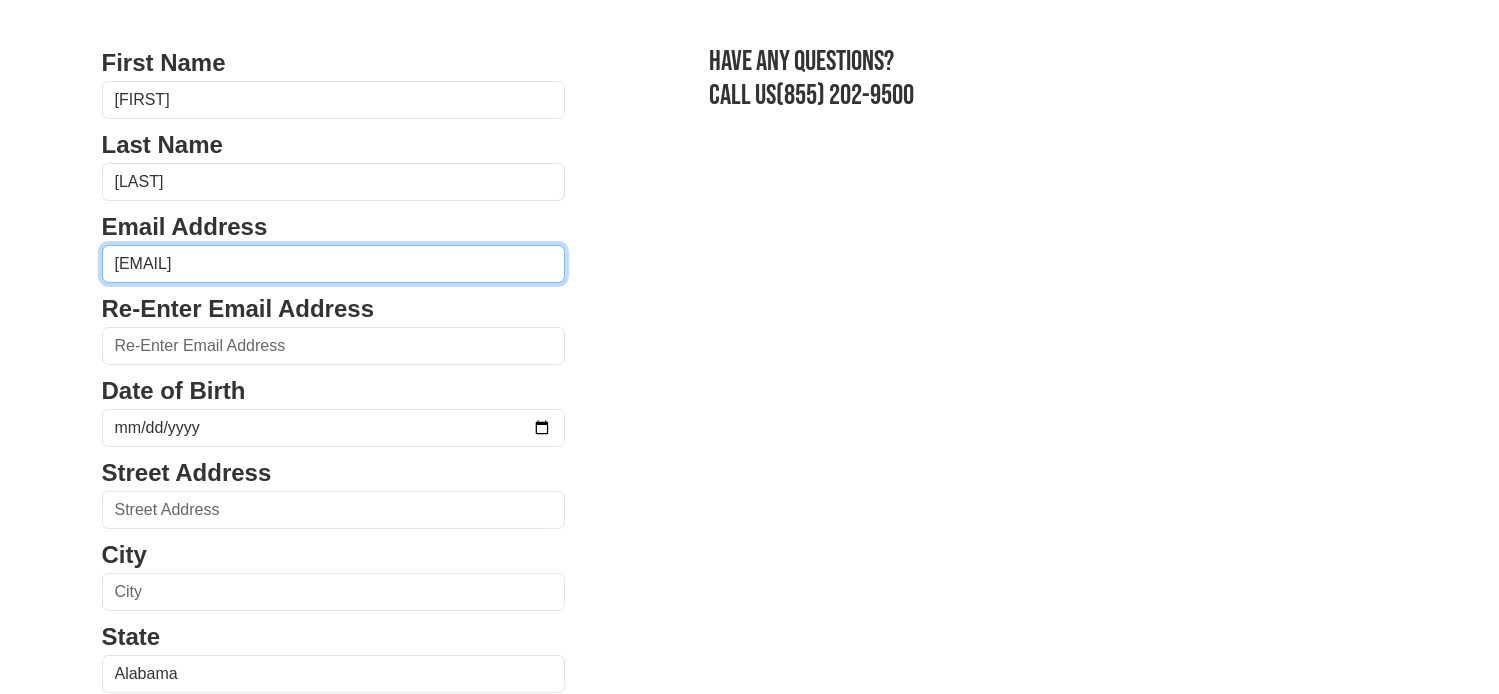 type on "[EMAIL]" 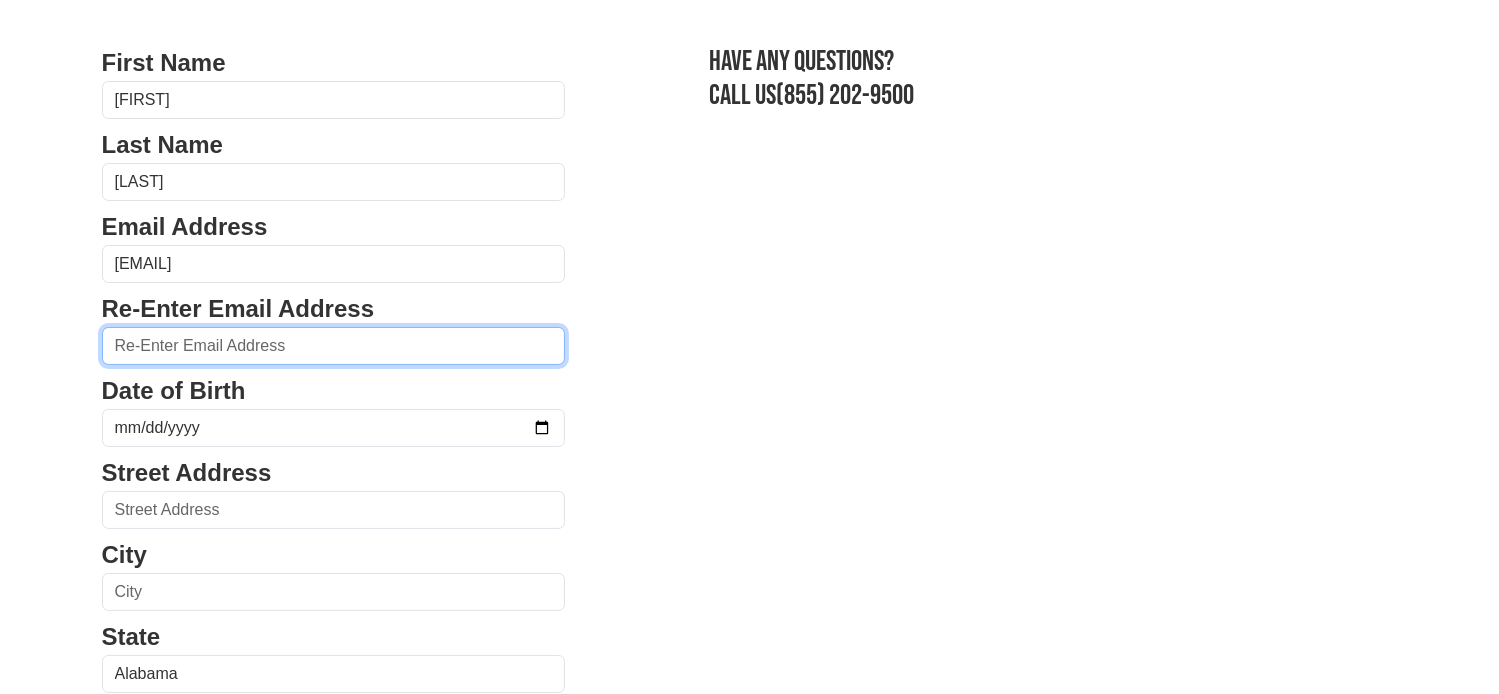 click at bounding box center (334, 346) 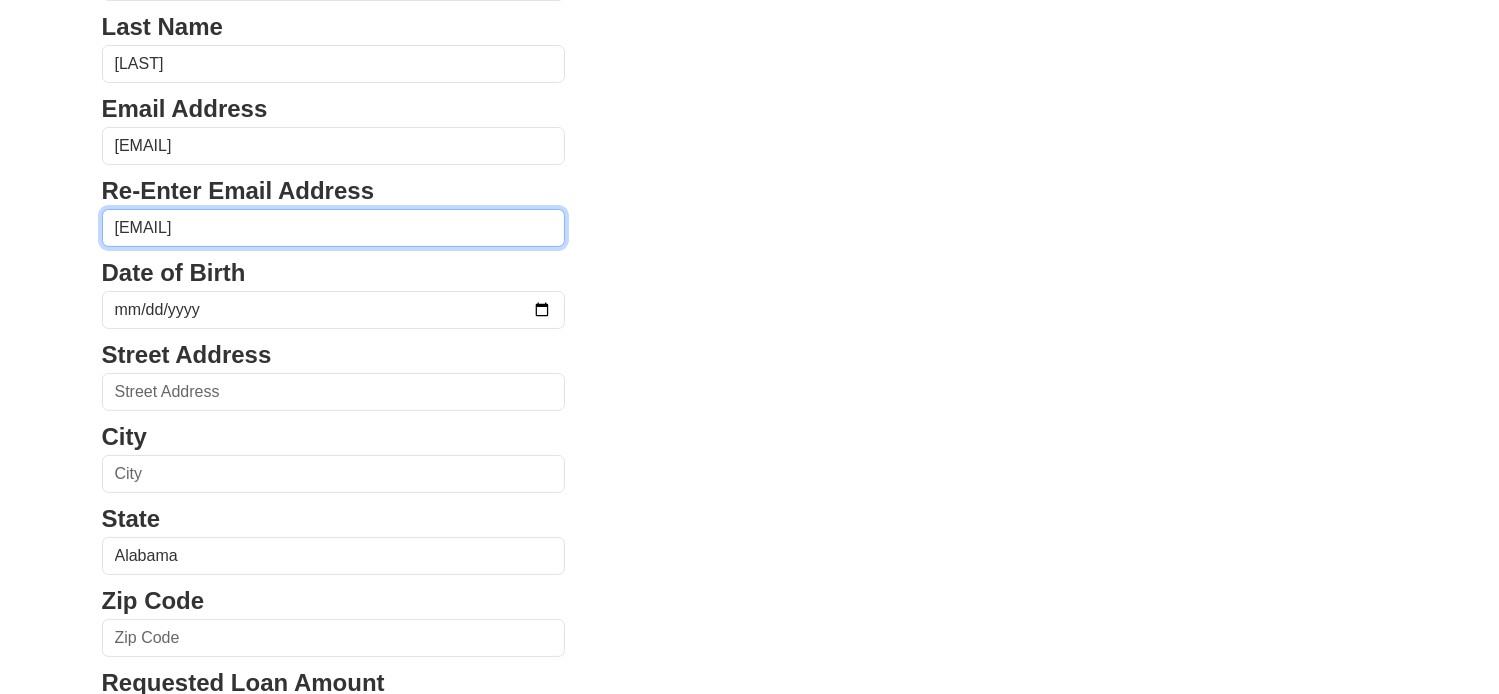 scroll, scrollTop: 241, scrollLeft: 0, axis: vertical 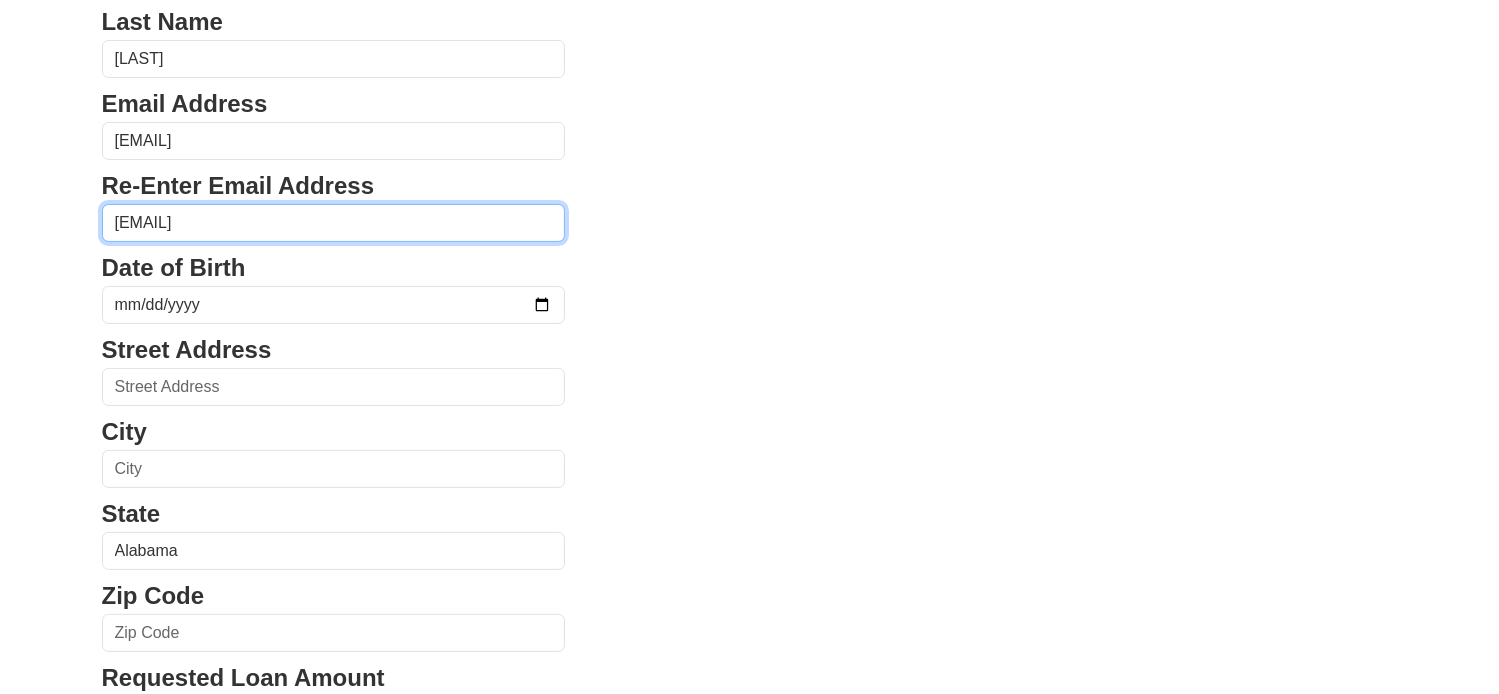 type on "[EMAIL]" 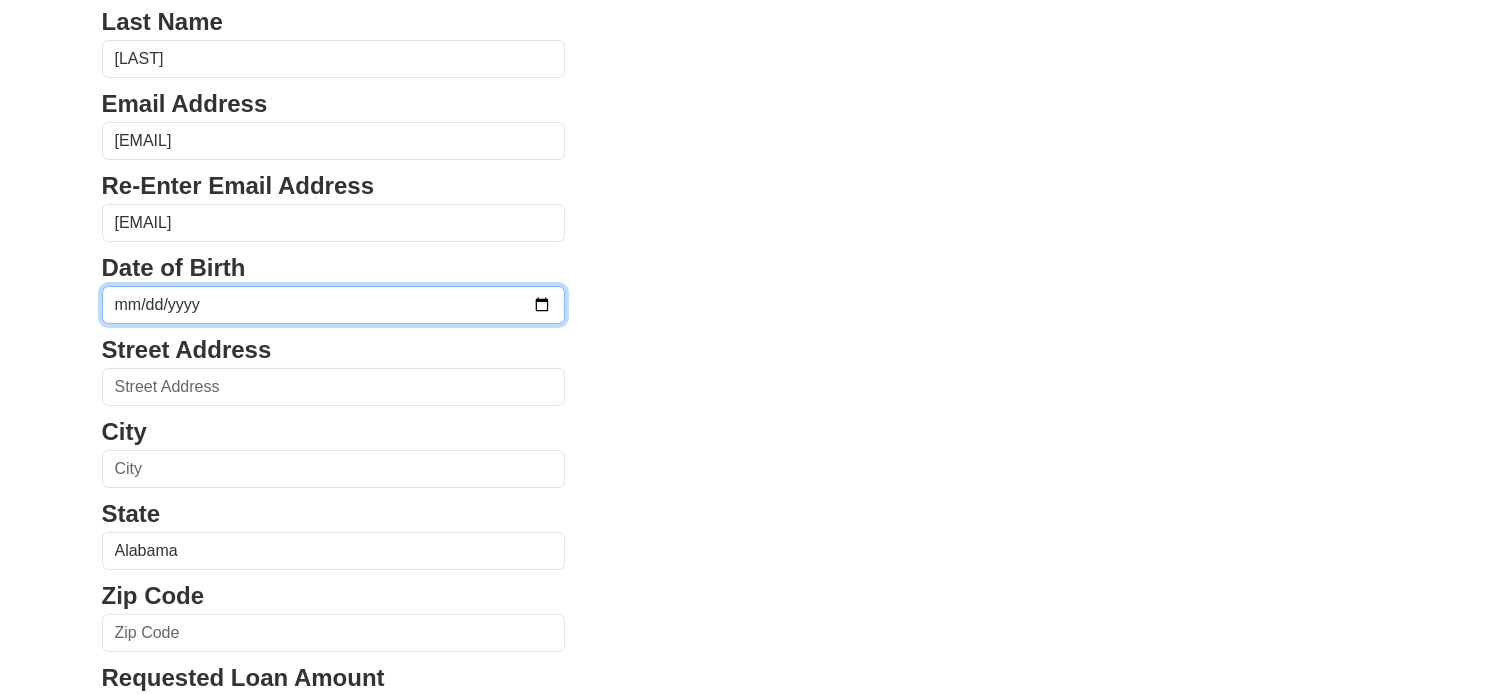 click at bounding box center [334, 305] 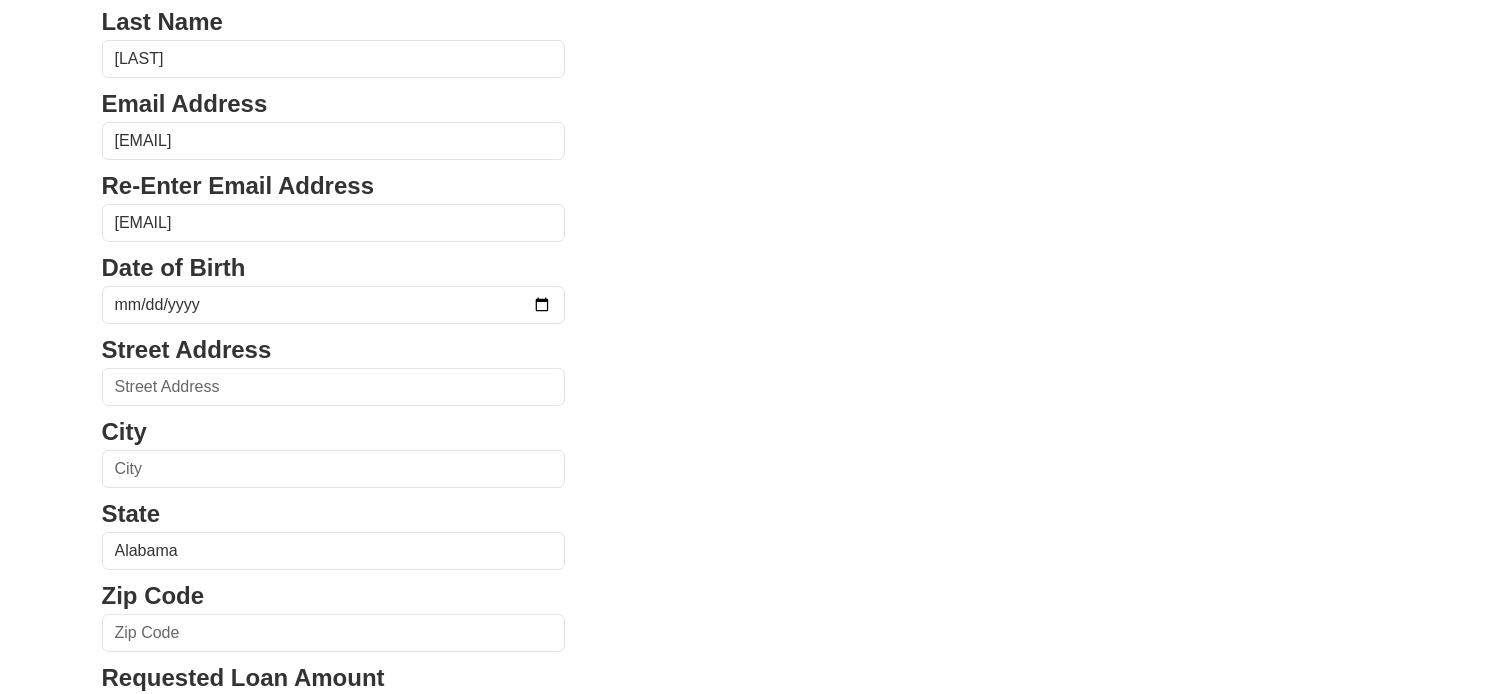 click on "First Name
[FIRST]
Last Name
[LAST]
Email Address
[EMAIL]
Re-Enter Email Address
[EMAIL]
Date of Birth
Street Address
[NUMBER] [STREET]
City
[CITY]
State
[STATE]
Alabama
Alaska
Arizona
Arkansas
California
Colorado
Connecticut
Delaware
District of Columbia
Florida
Georgia
Hawaii
Idaho
Illinois
Indiana" at bounding box center [750, 599] 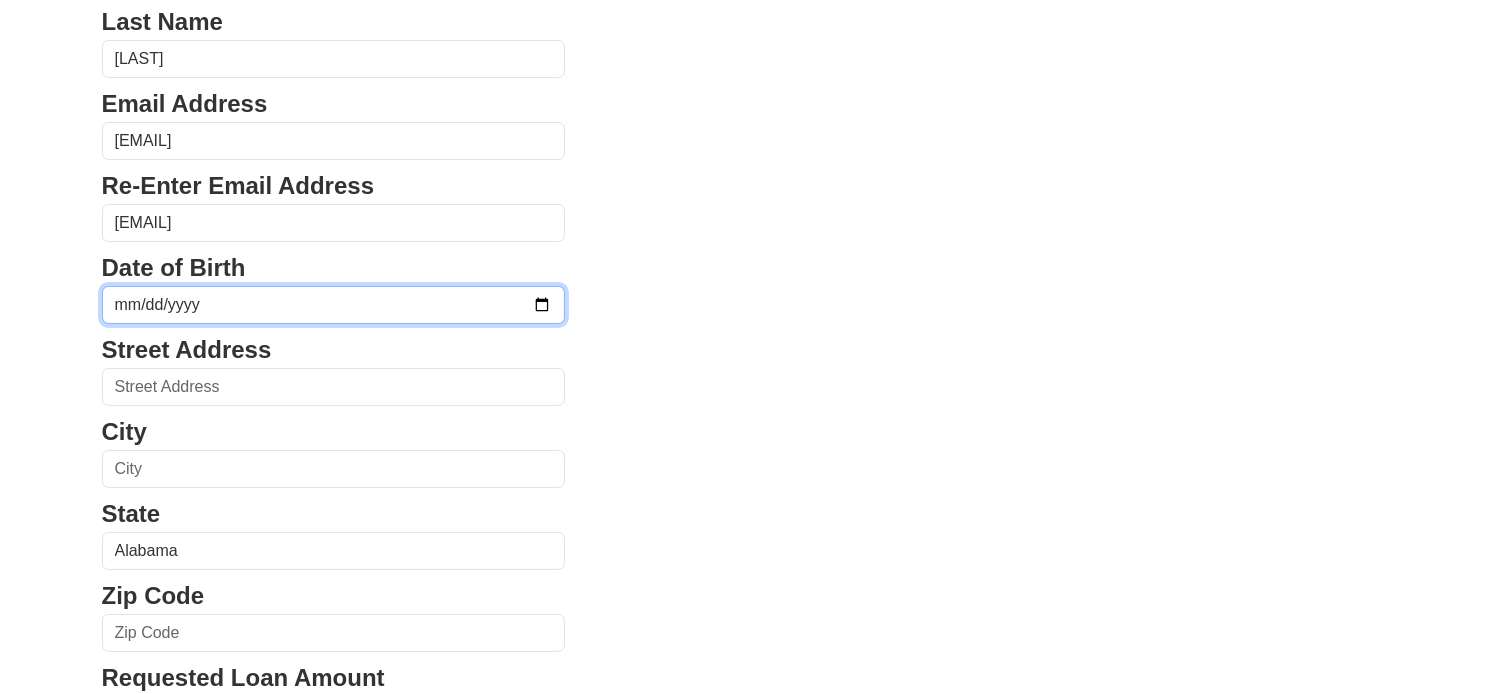 click at bounding box center [334, 305] 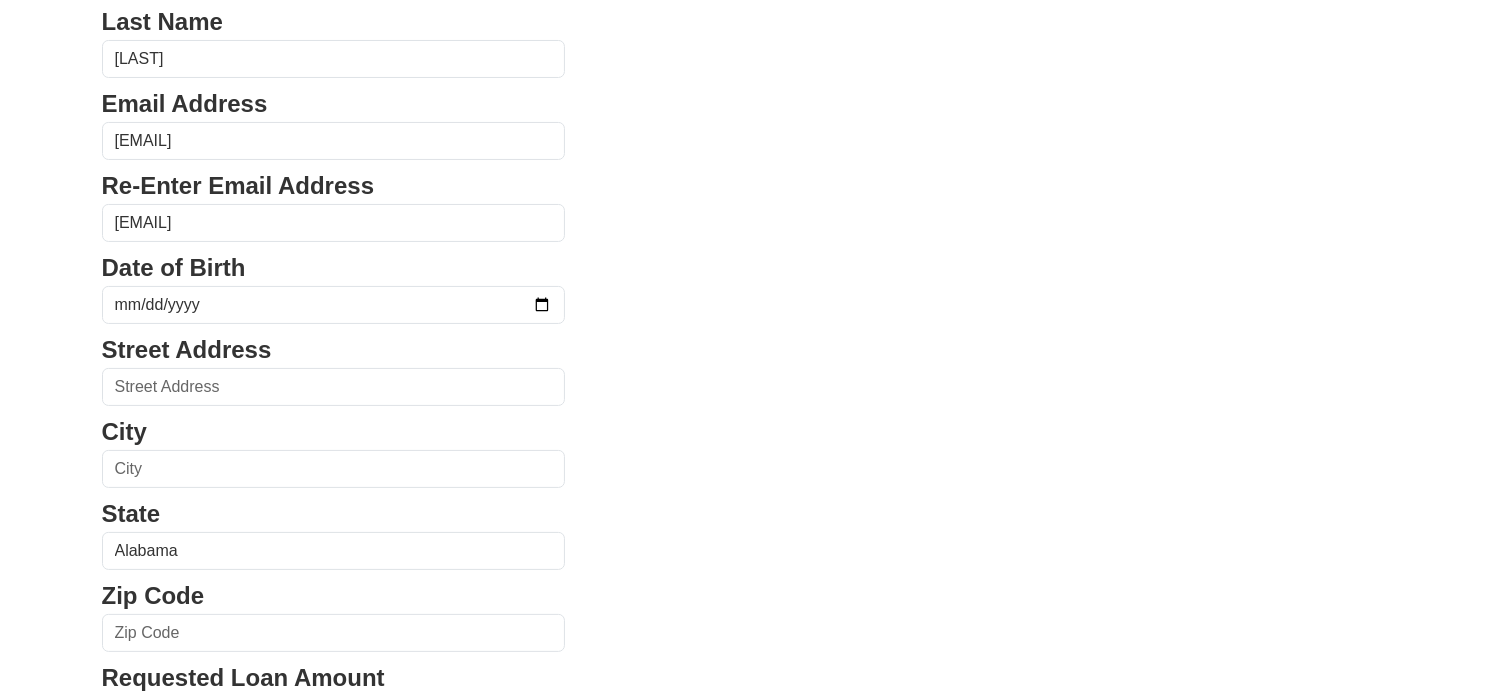 click on "First Name
[FIRST]
Last Name
[LAST]
Email Address
[EMAIL]
Re-Enter Email Address
[EMAIL]
Date of Birth
[DATE]
Street Address
[NUMBER] [STREET]
City
[CITY]
State
[STATE]
Alabama
Alaska
Arizona
Arkansas
California
Colorado
Connecticut
Delaware
District of Columbia
Florida
Georgia
Hawaii
Idaho
Illinois
Indiana" at bounding box center [750, 599] 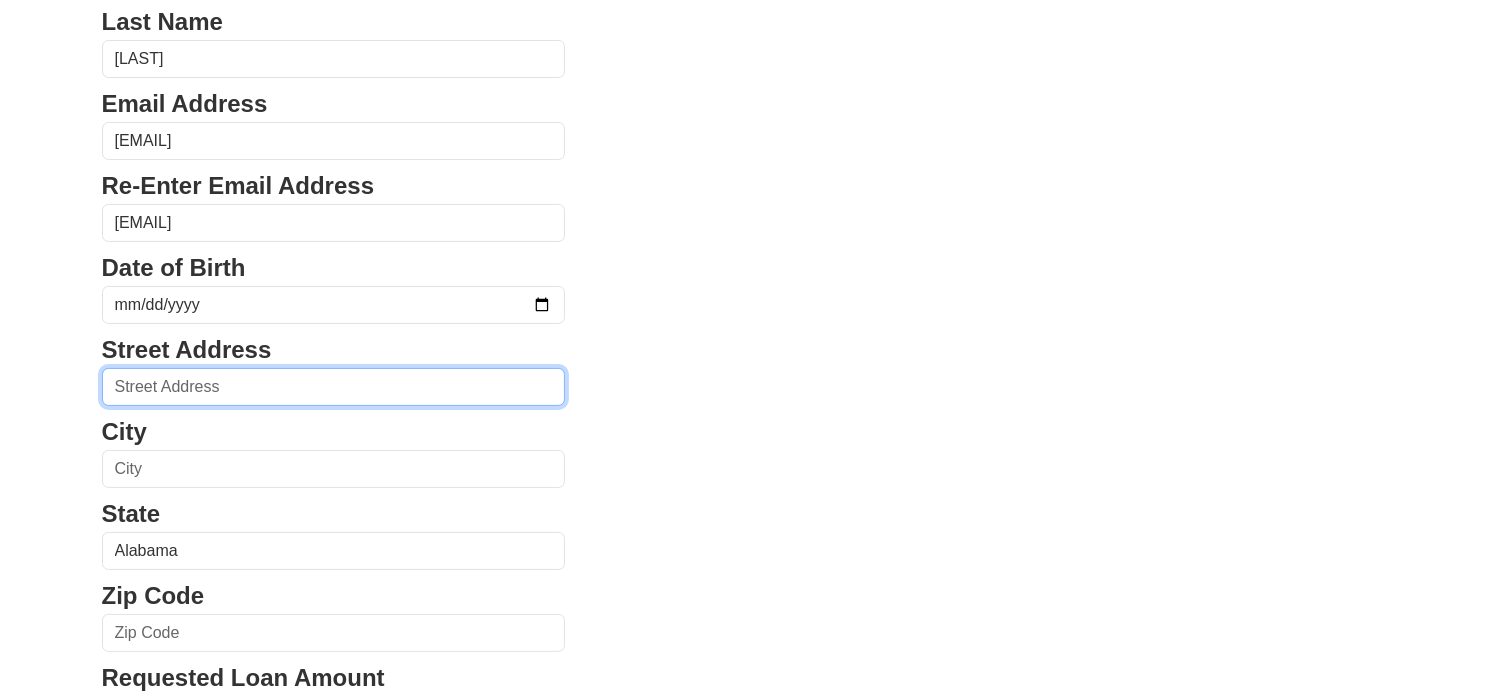 click at bounding box center (334, 387) 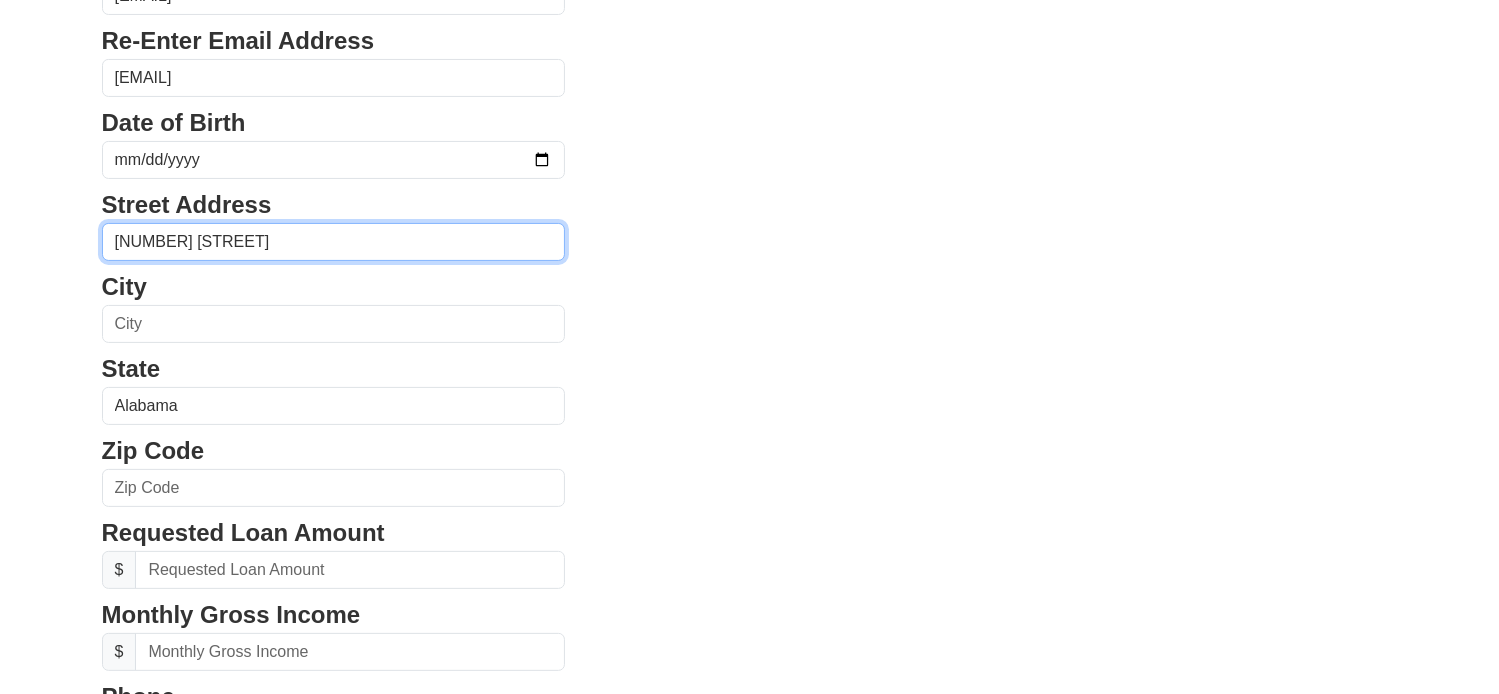 scroll, scrollTop: 394, scrollLeft: 0, axis: vertical 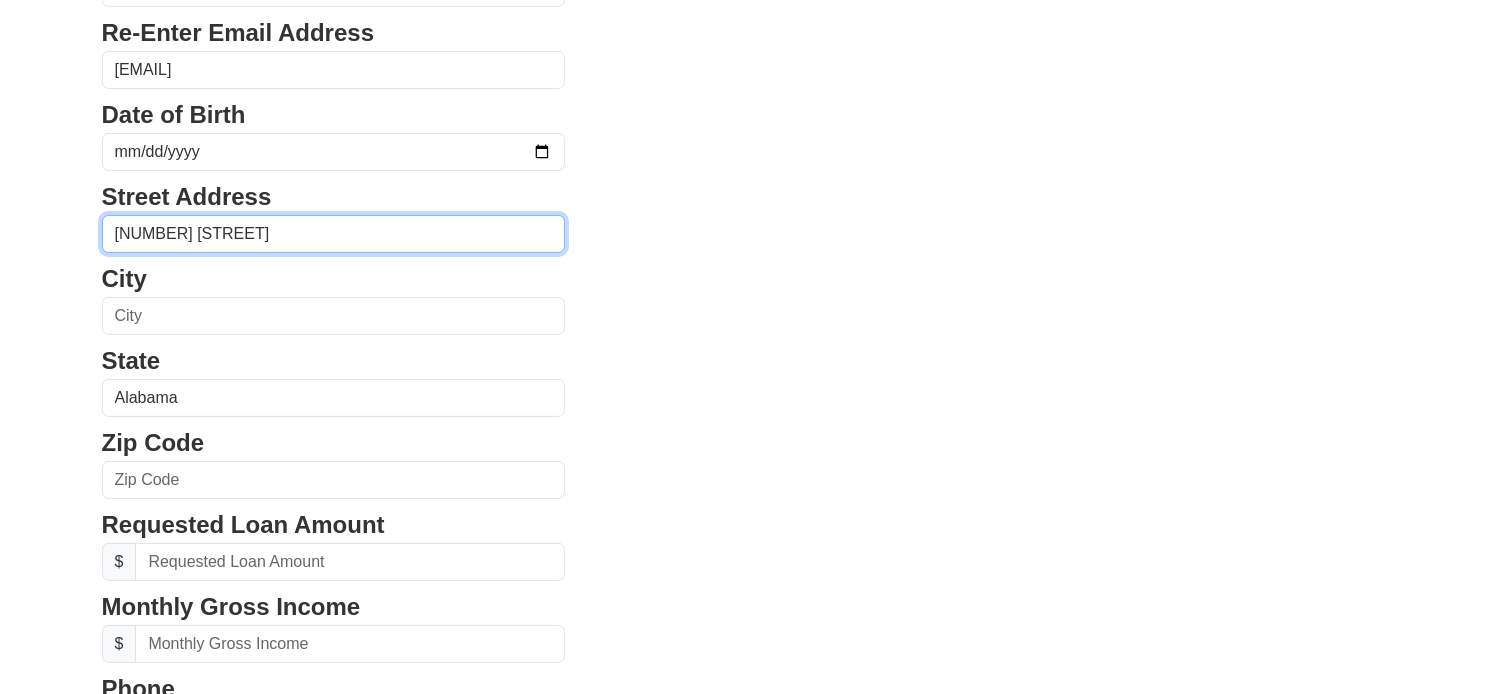 type on "[NUMBER] [STREET]" 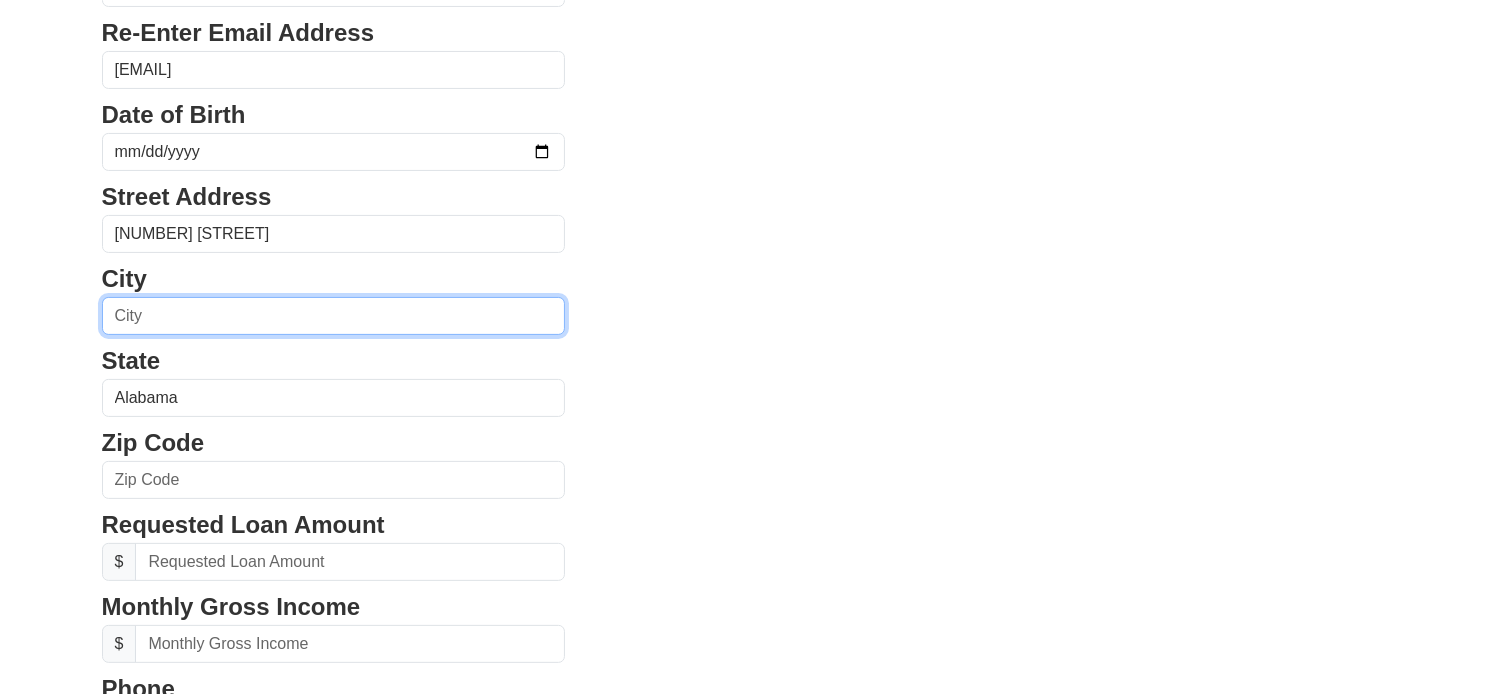 click at bounding box center [334, 316] 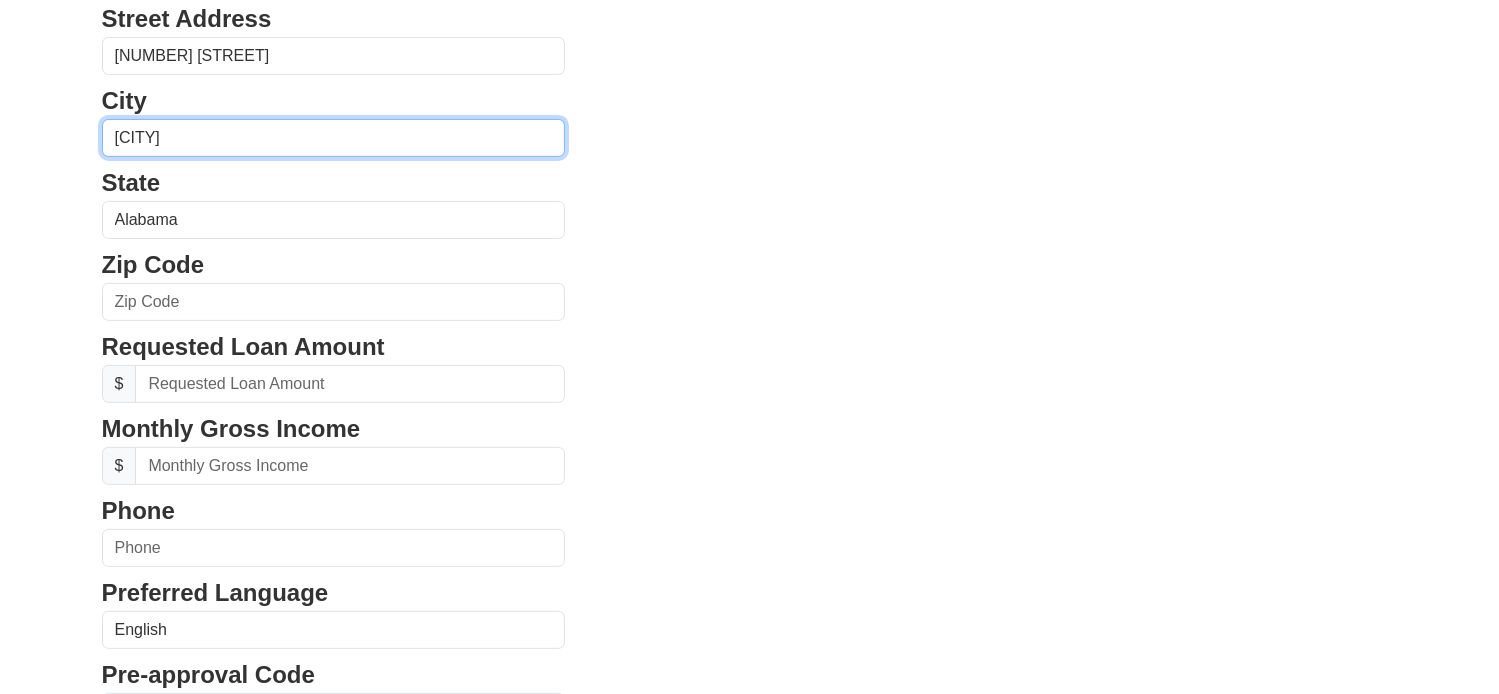scroll, scrollTop: 572, scrollLeft: 0, axis: vertical 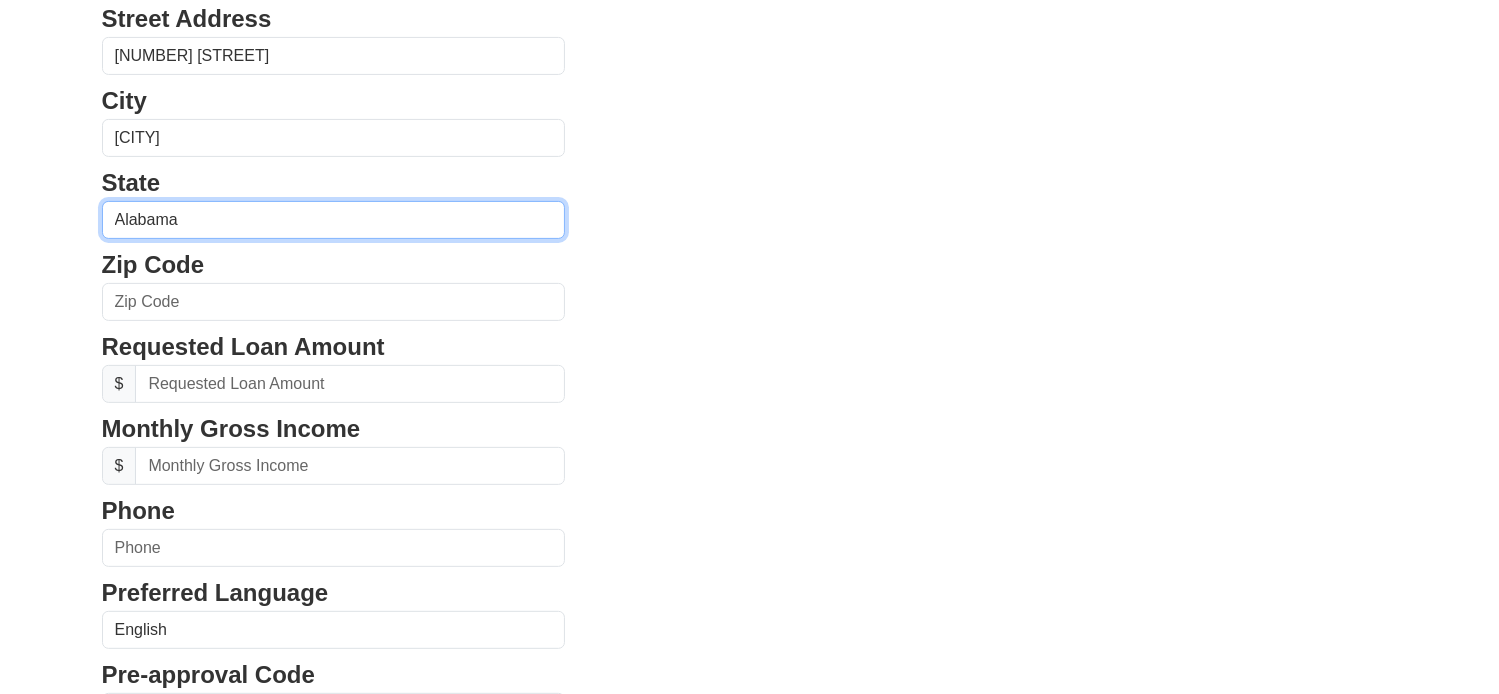 click on "Alabama
Alaska
Arizona
Arkansas
California
Colorado
Connecticut
Delaware
District of Columbia
Florida
Georgia
Hawaii
Idaho
Illinois
Indiana
Iowa
Kansas
Kentucky
Louisiana
Maine
Maryland
Massachusetts
Michigan
Minnesota" at bounding box center (334, 220) 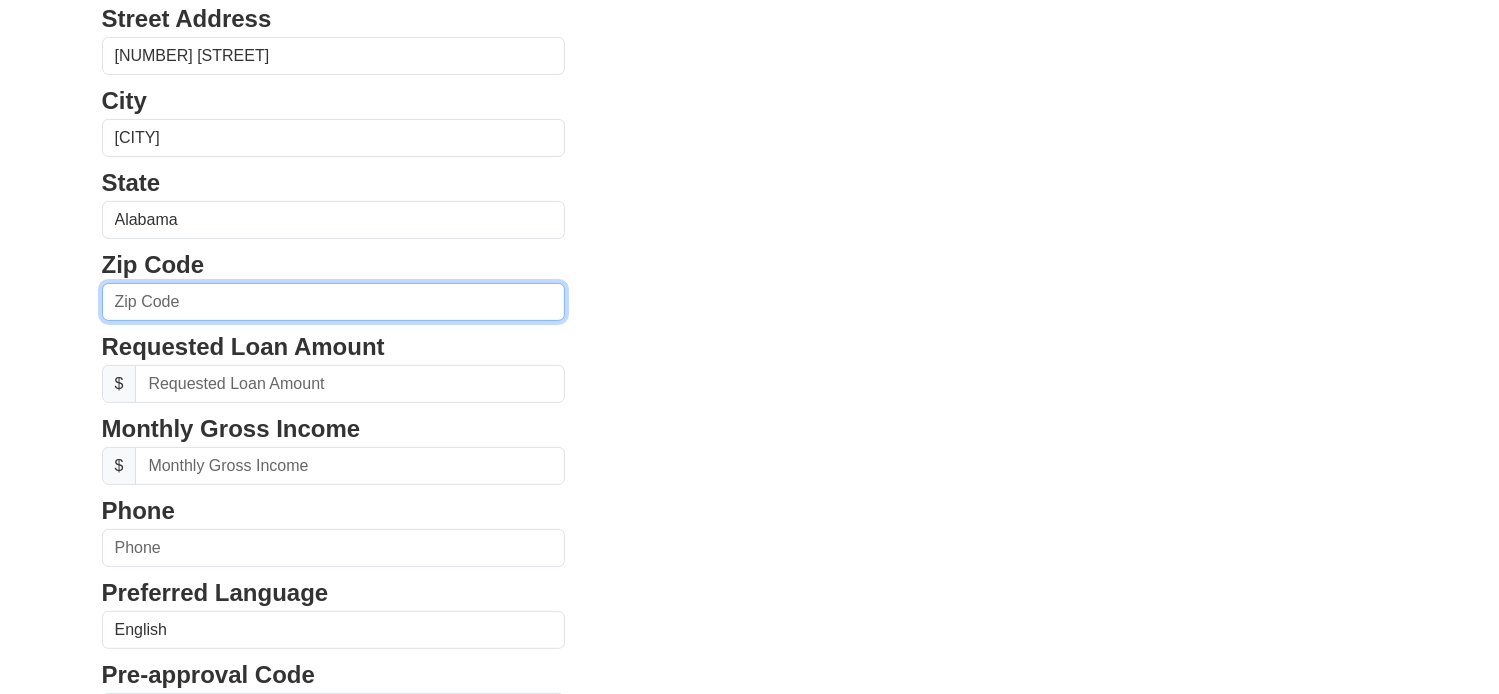 click at bounding box center (334, 302) 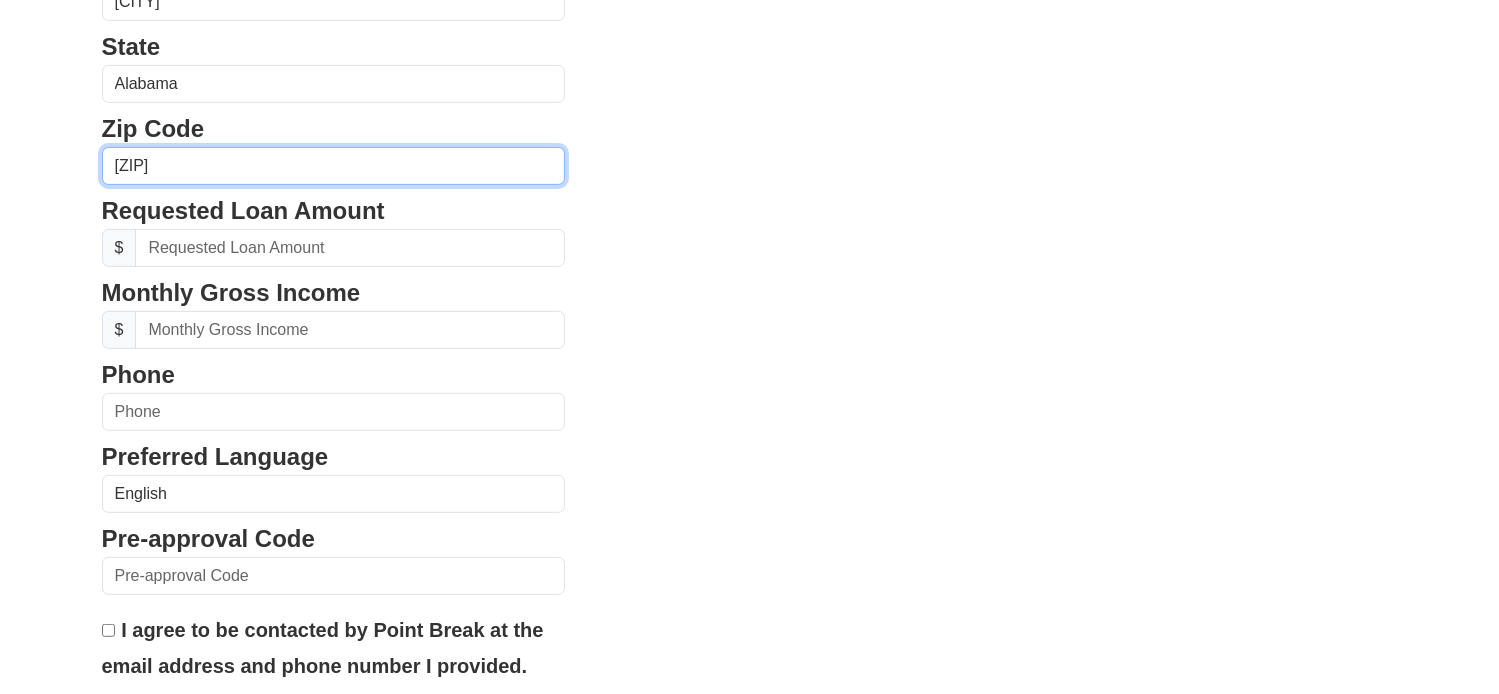 scroll, scrollTop: 732, scrollLeft: 0, axis: vertical 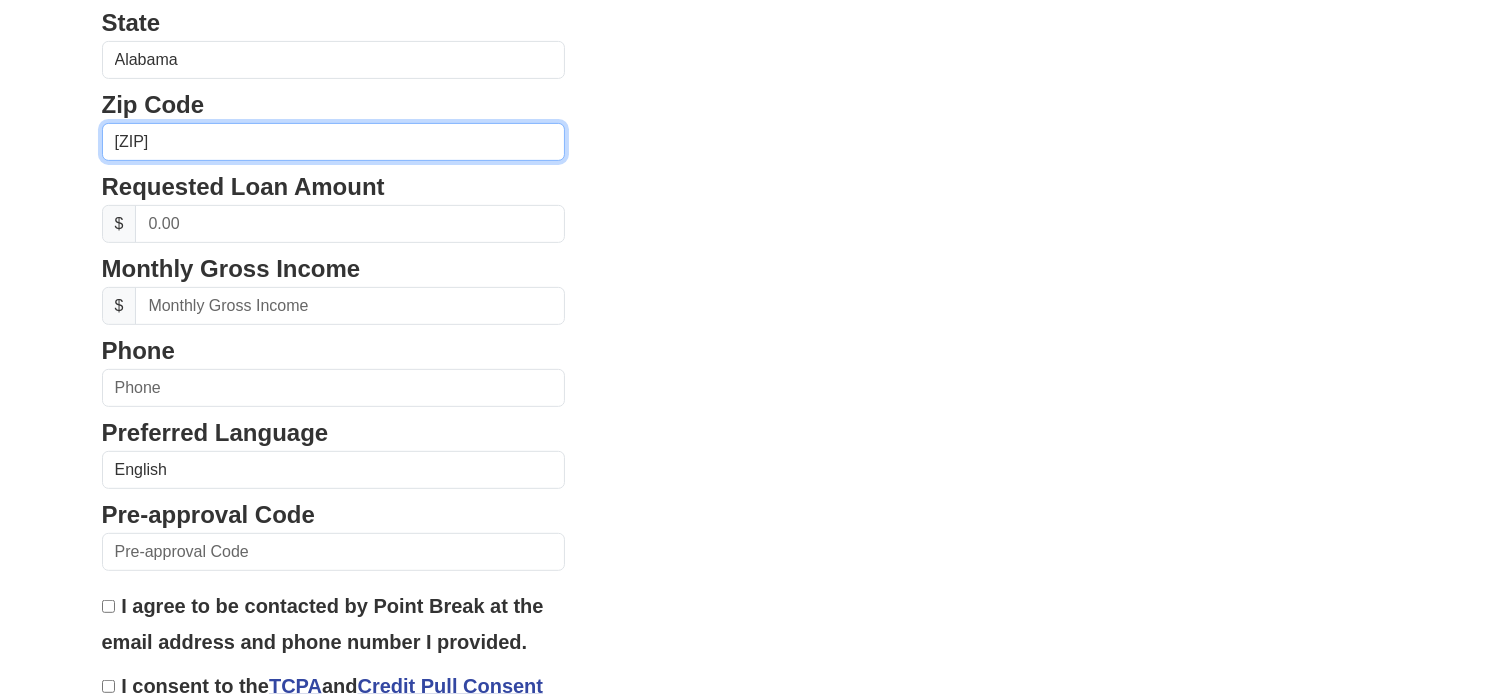 type on "[ZIP]" 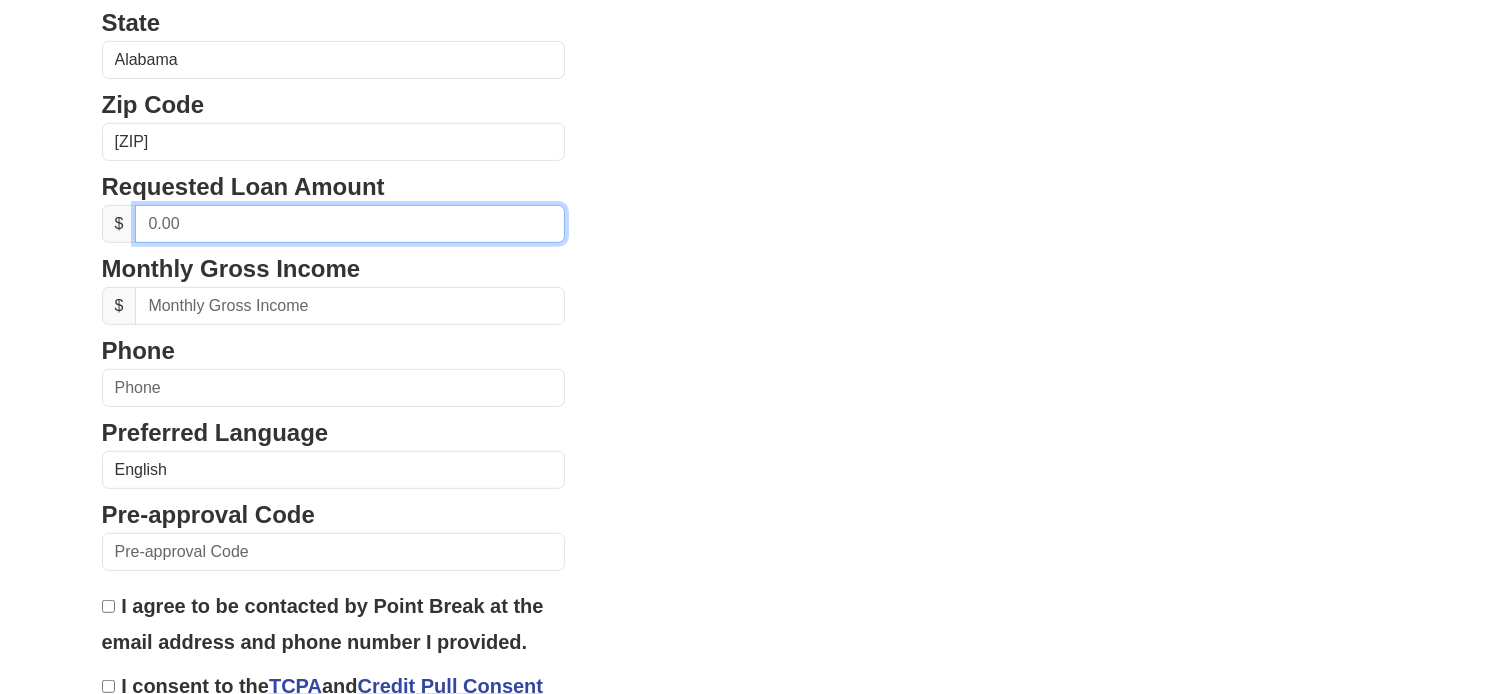 click at bounding box center (350, 224) 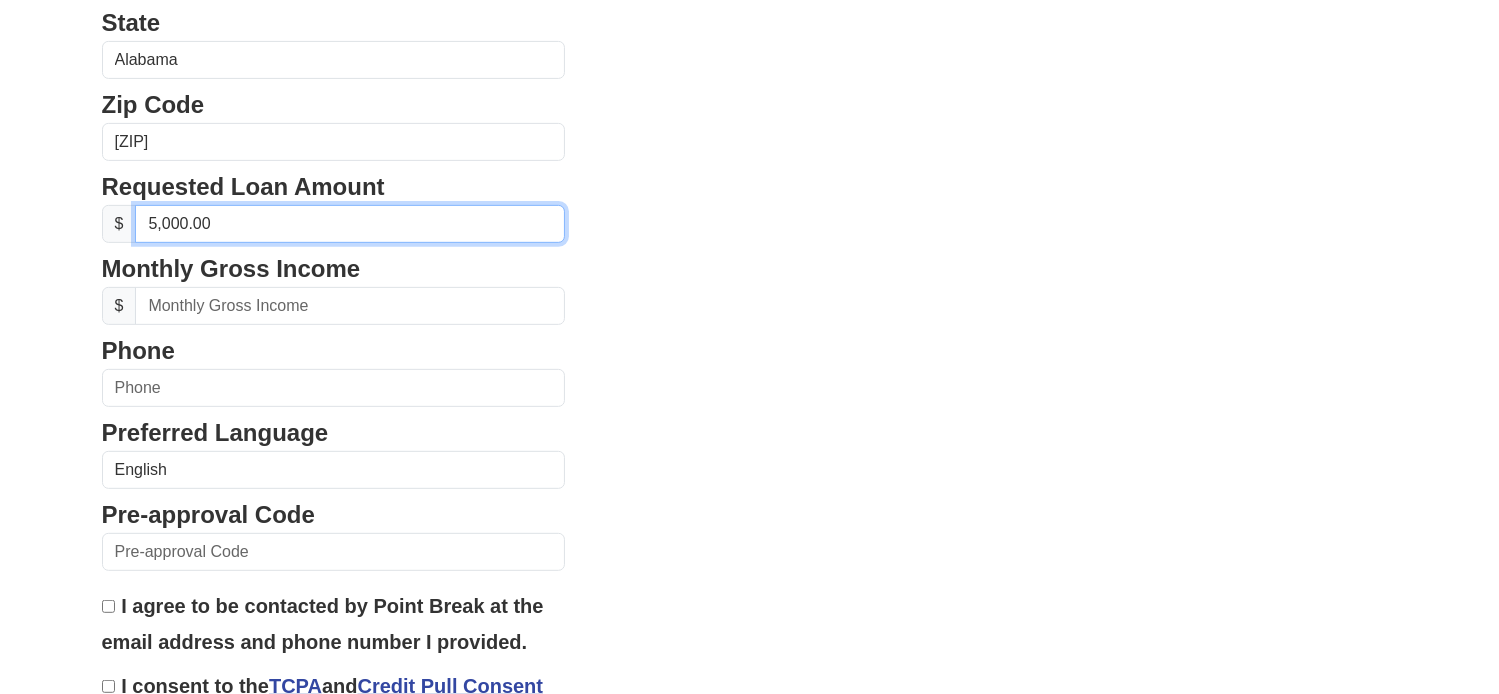 type on "50,000.00" 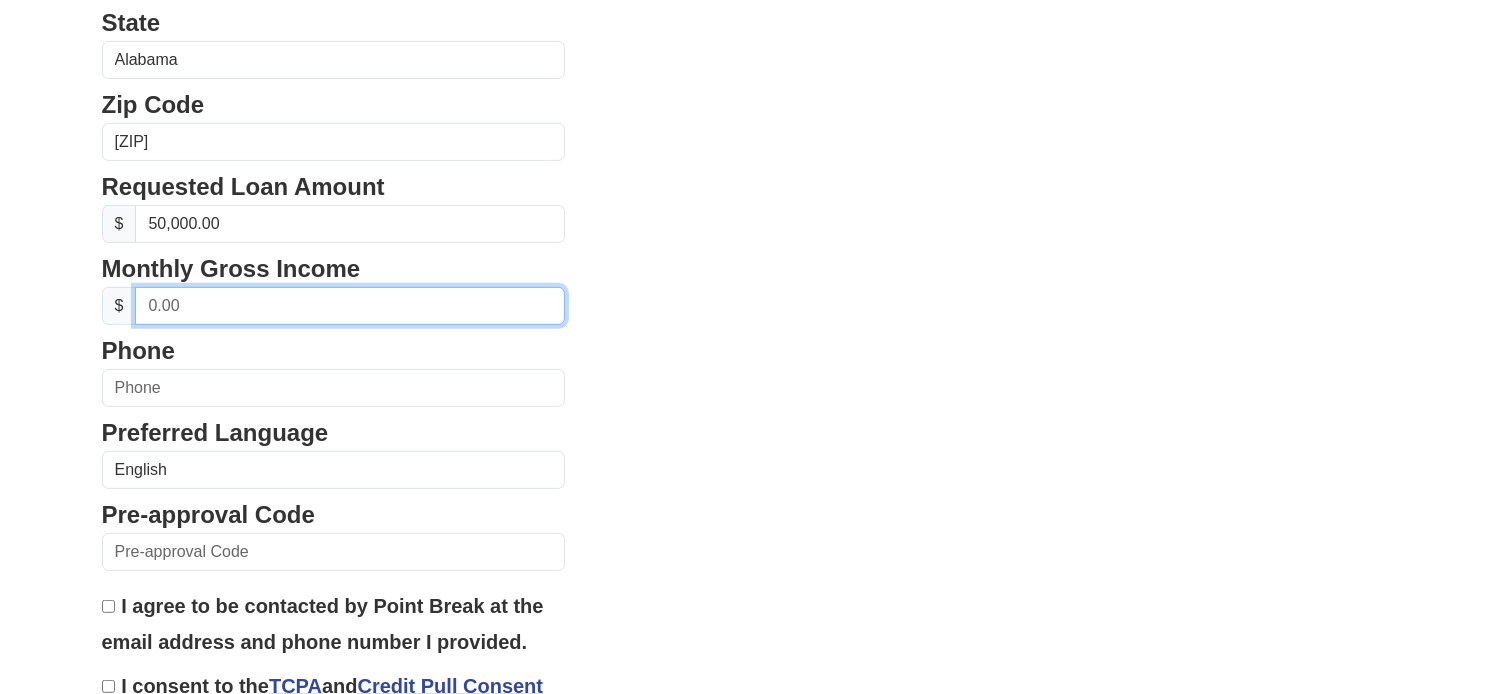 click at bounding box center [350, 306] 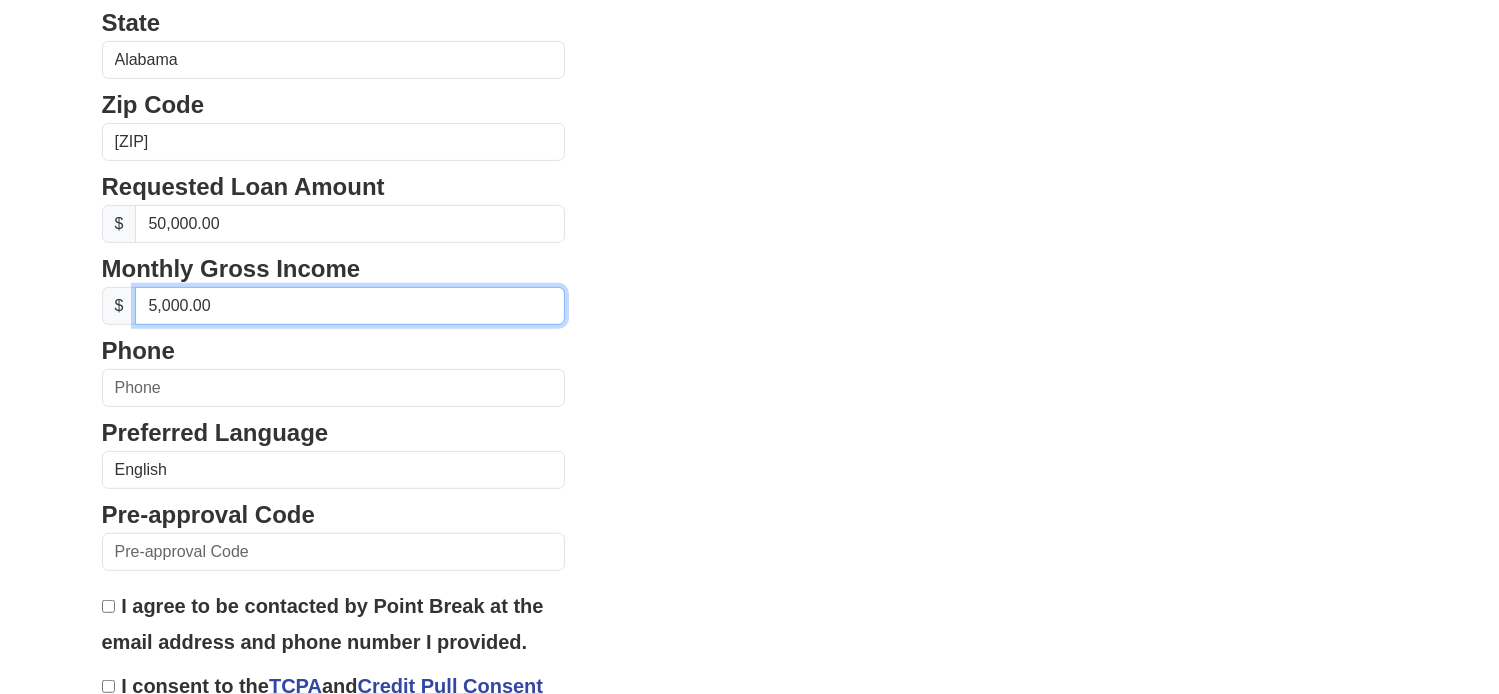 type on "50,000.00" 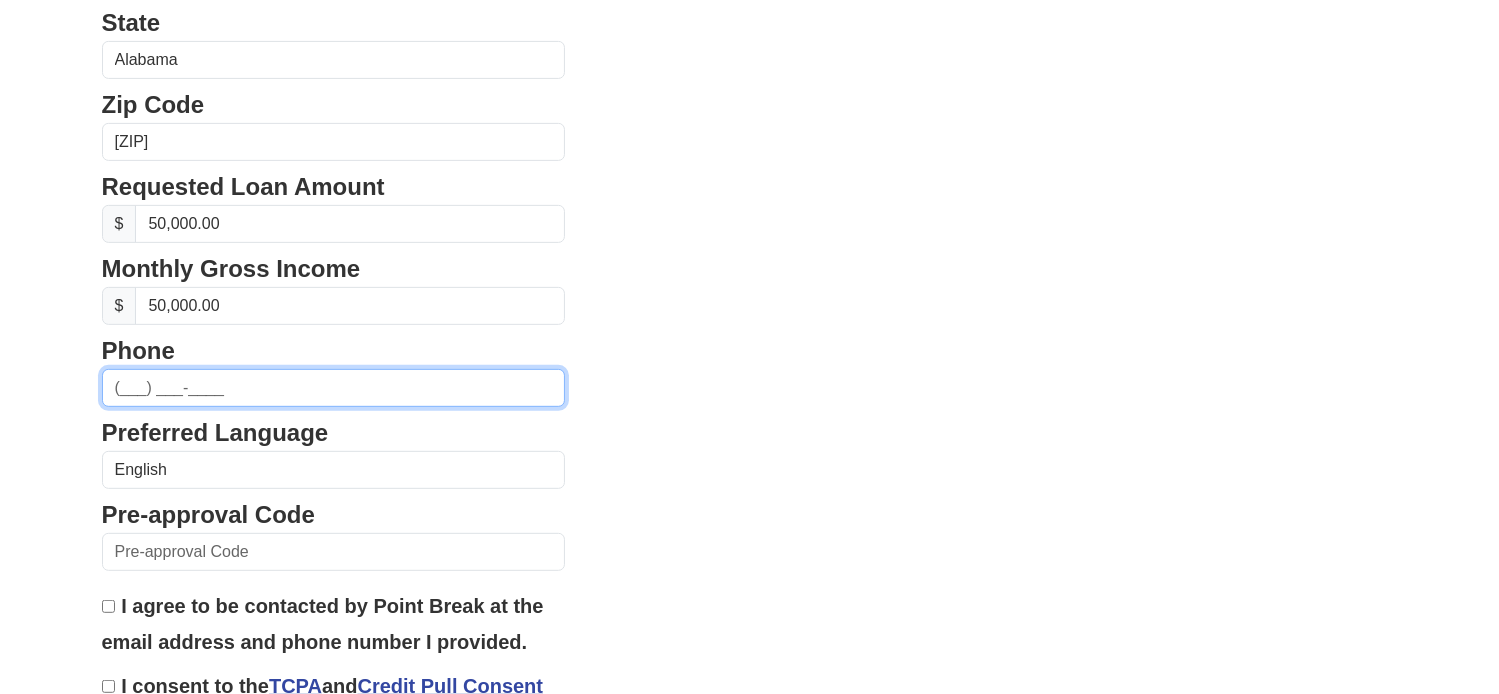 click at bounding box center (334, 388) 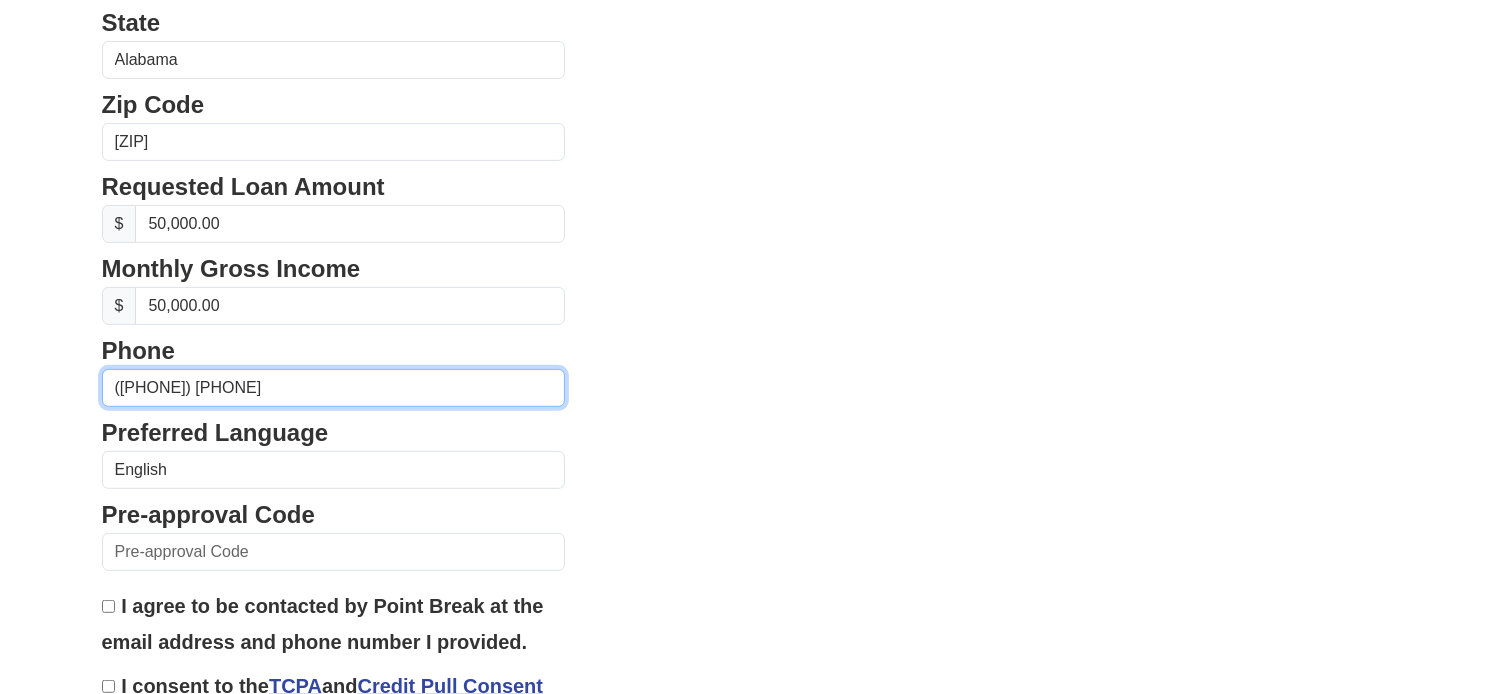type on "([PHONE]) [PHONE]" 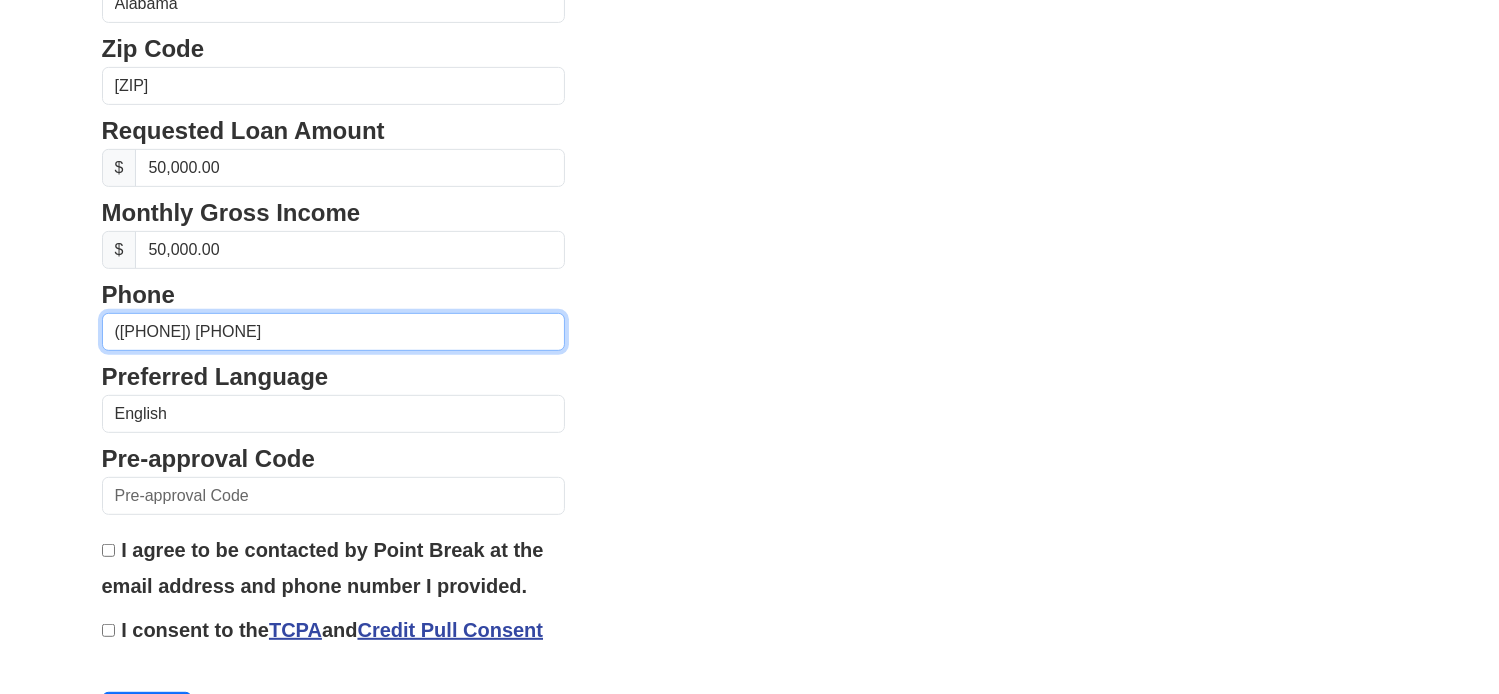scroll, scrollTop: 891, scrollLeft: 0, axis: vertical 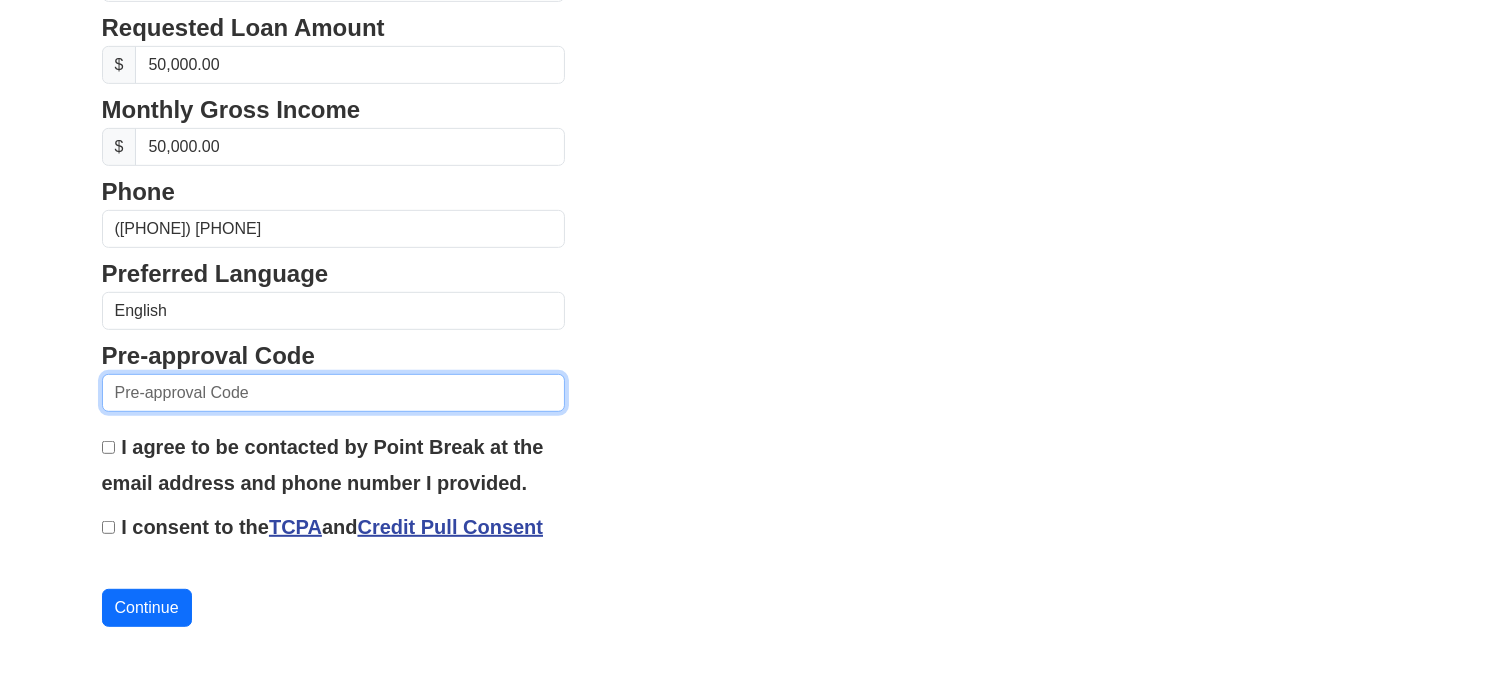click at bounding box center [334, 393] 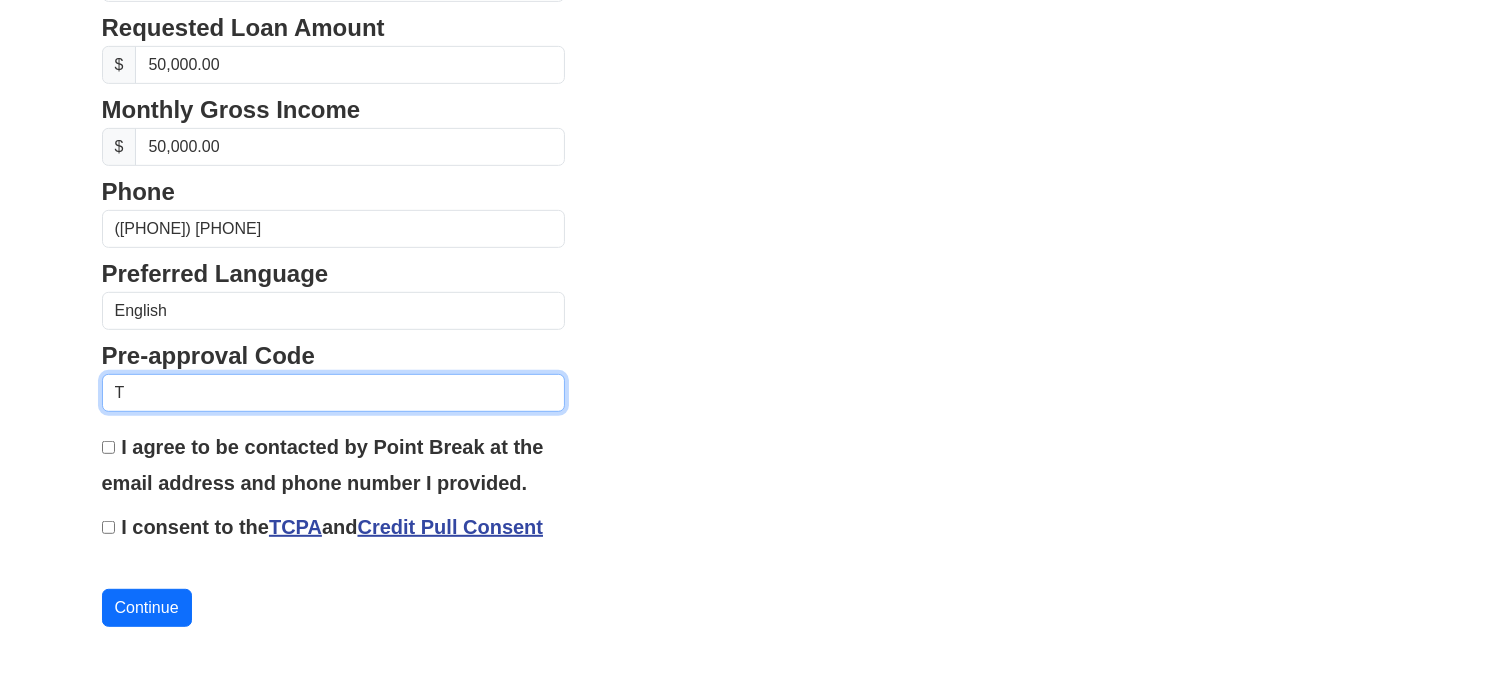 click on "T" at bounding box center [334, 393] 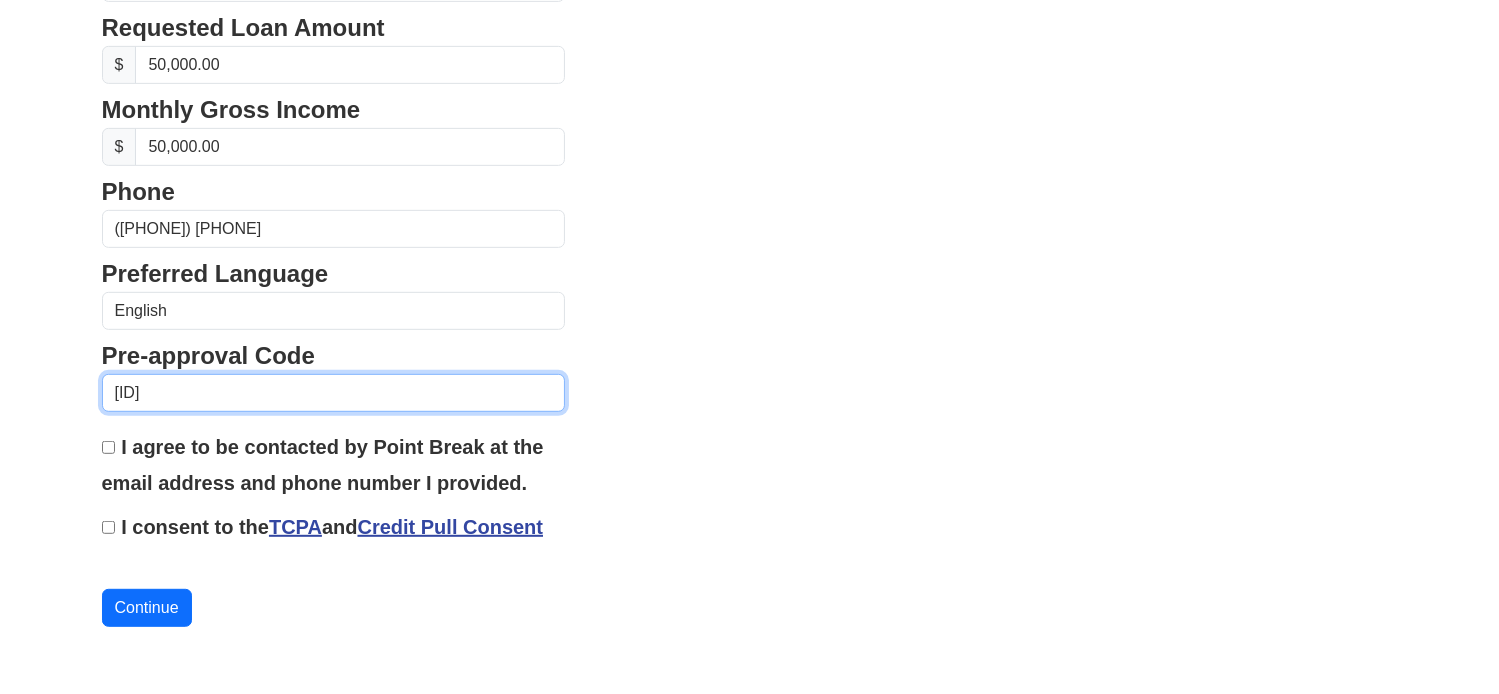 type on "[ID]" 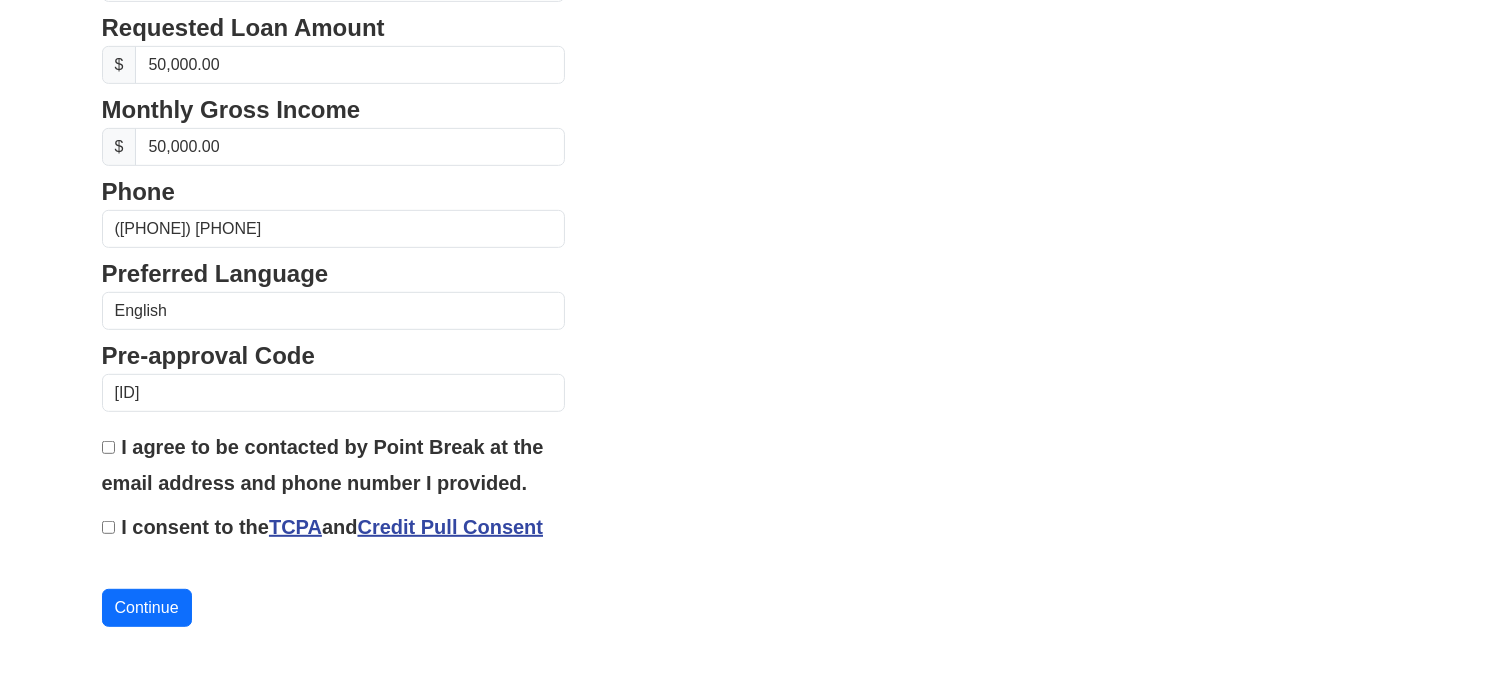 click on "I agree to be contacted by Point Break at the email address and phone number I provided." at bounding box center [108, 447] 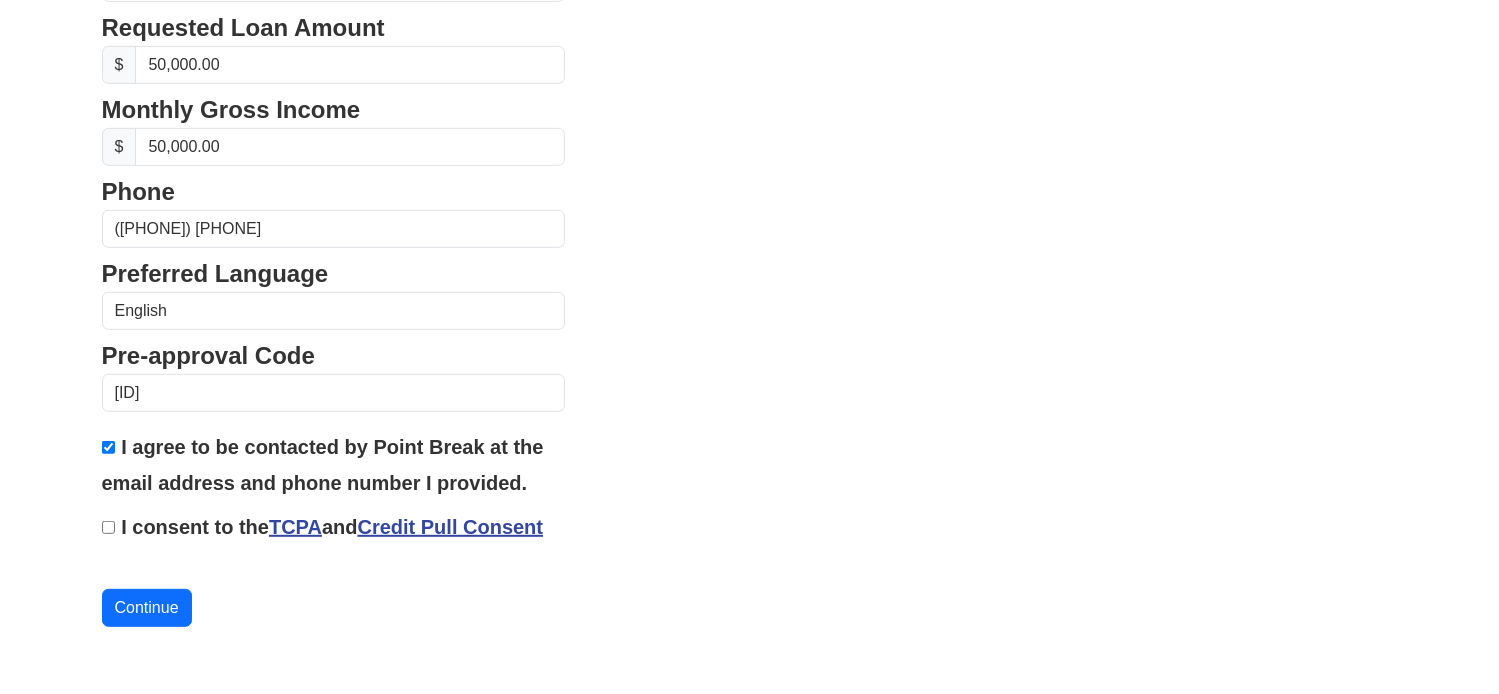 click on "I consent to the
TCPA  and
Credit Pull Consent" at bounding box center [108, 527] 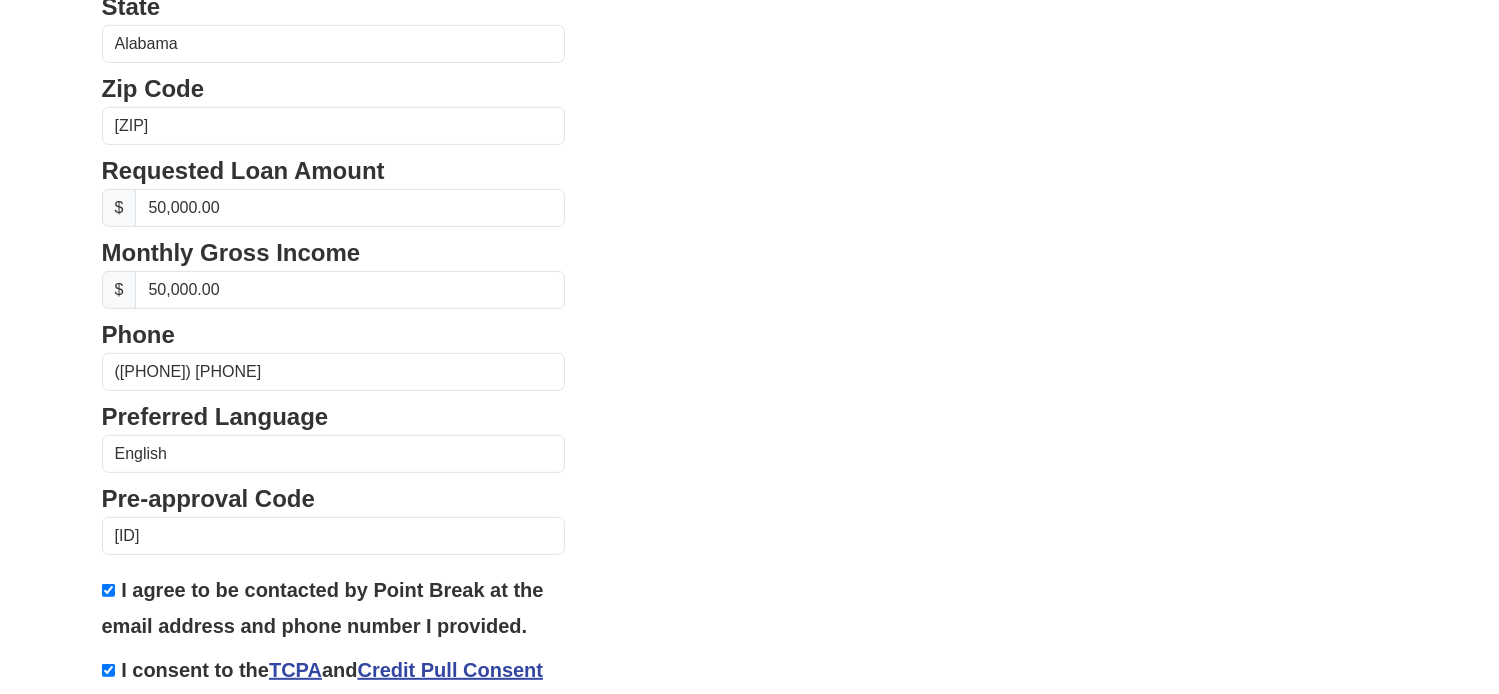scroll, scrollTop: 724, scrollLeft: 0, axis: vertical 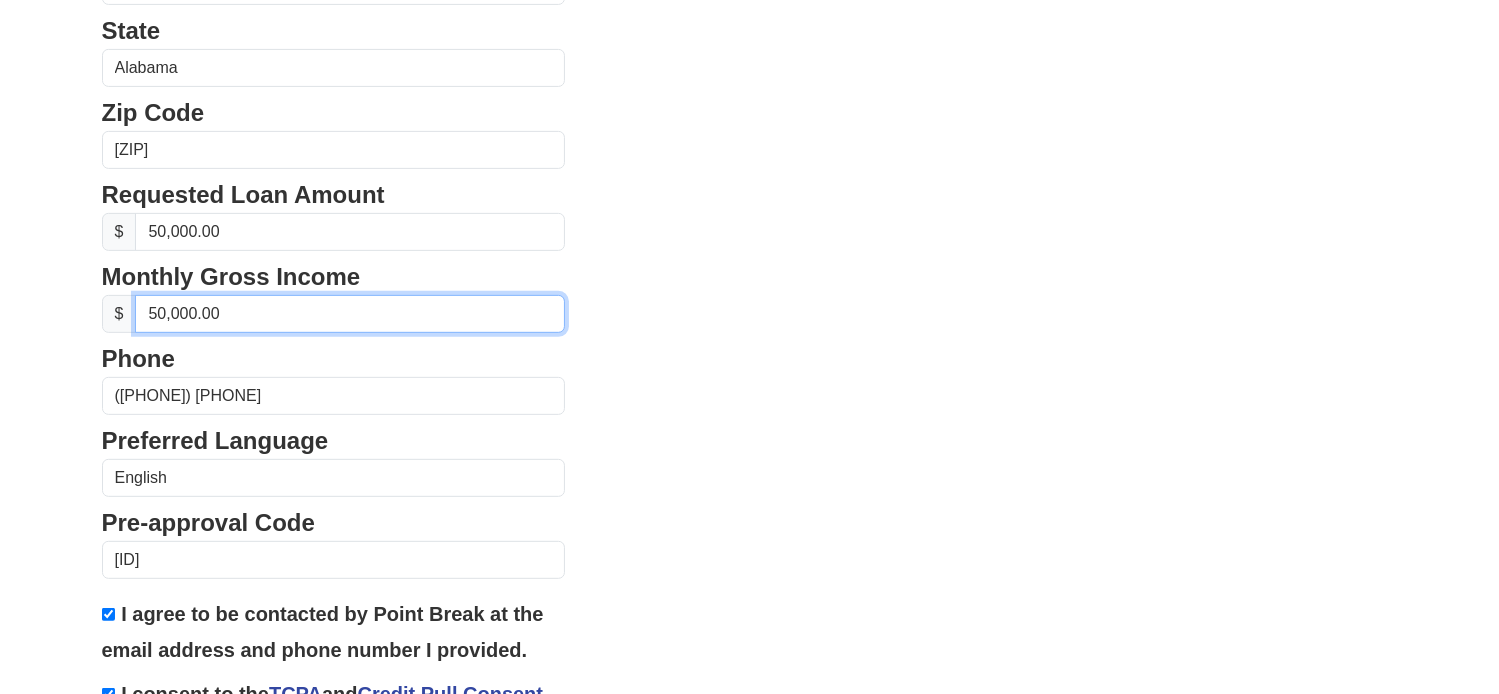 click on "50,000.00" at bounding box center (350, 314) 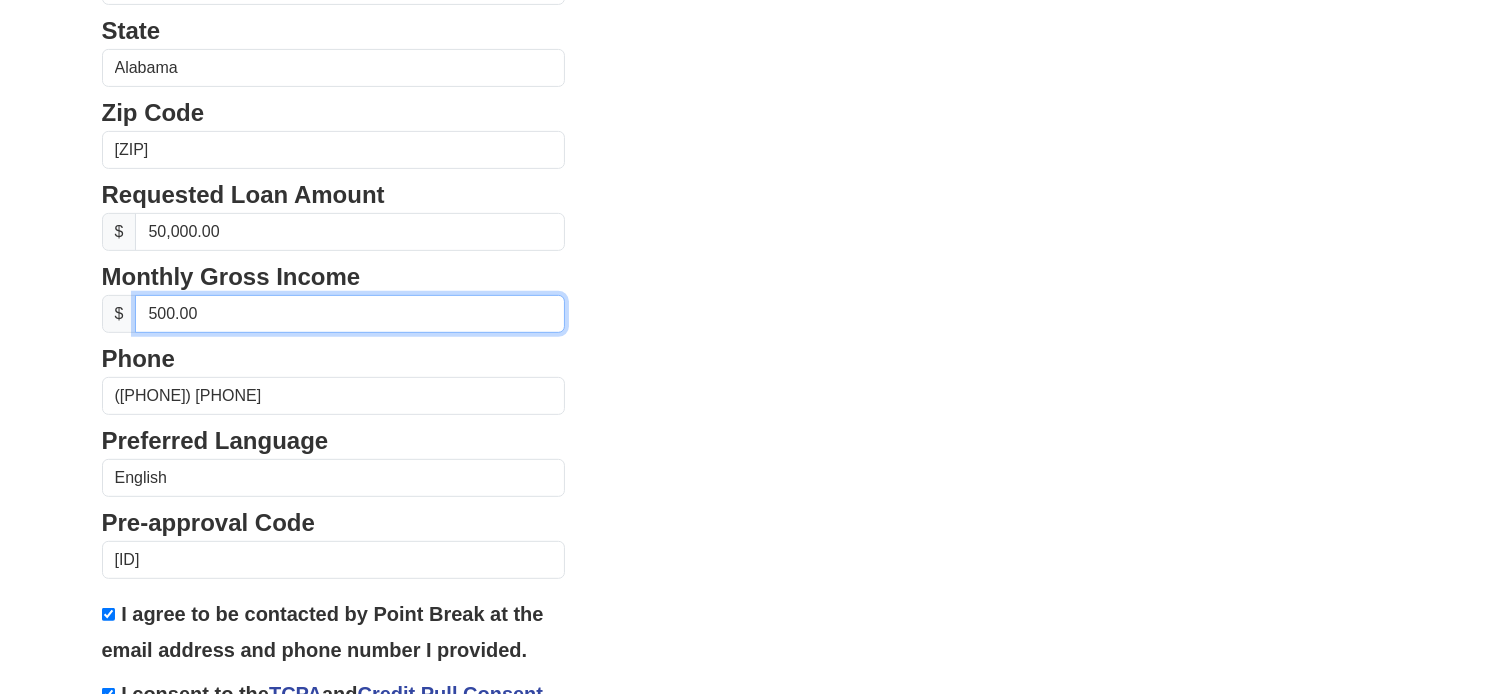click on "500.00" at bounding box center [350, 314] 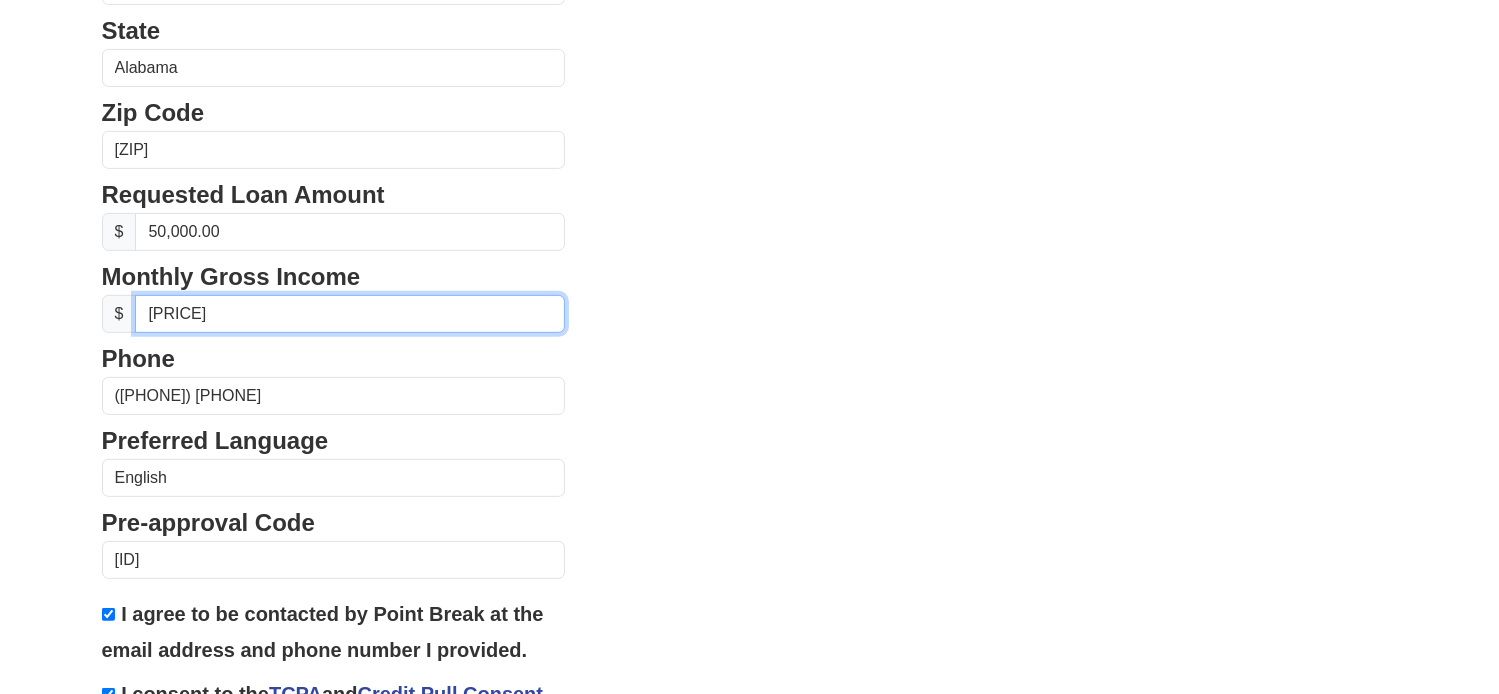 type on "[PRICE]" 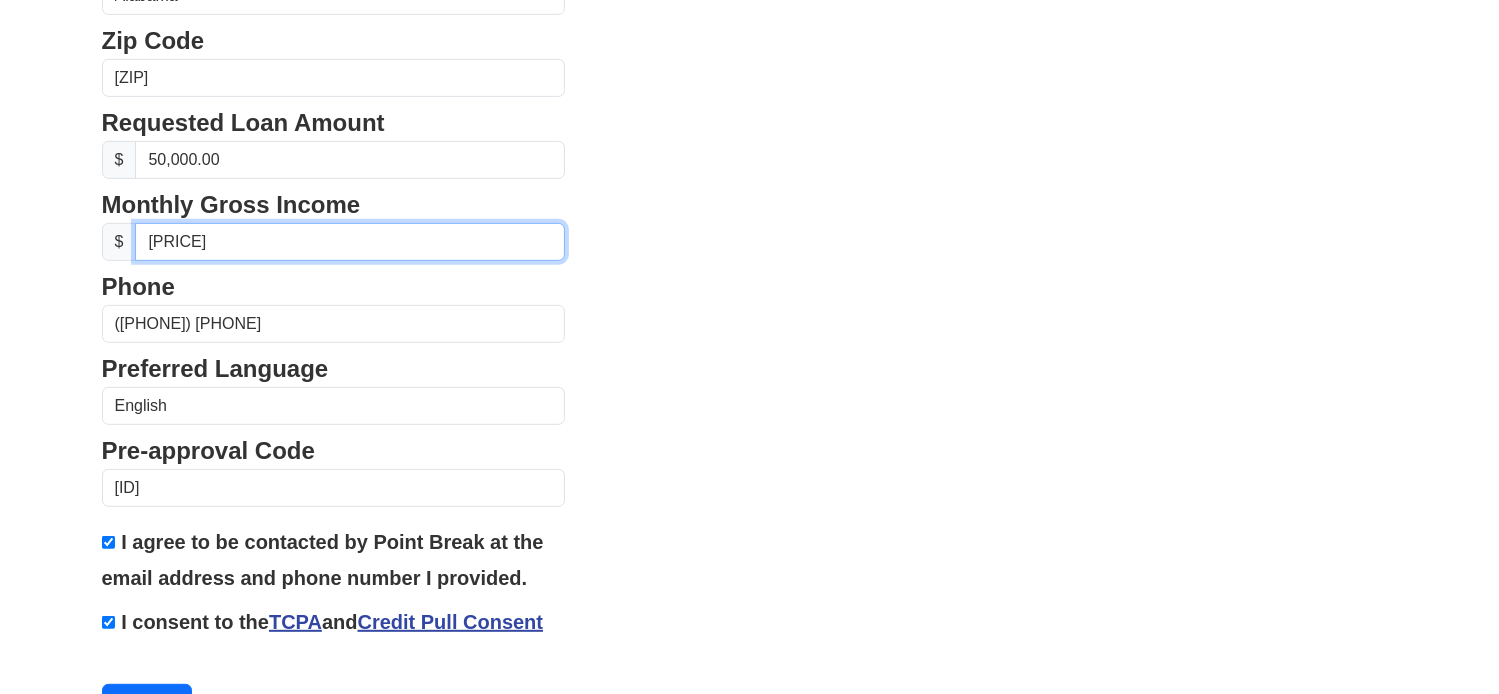 scroll, scrollTop: 891, scrollLeft: 0, axis: vertical 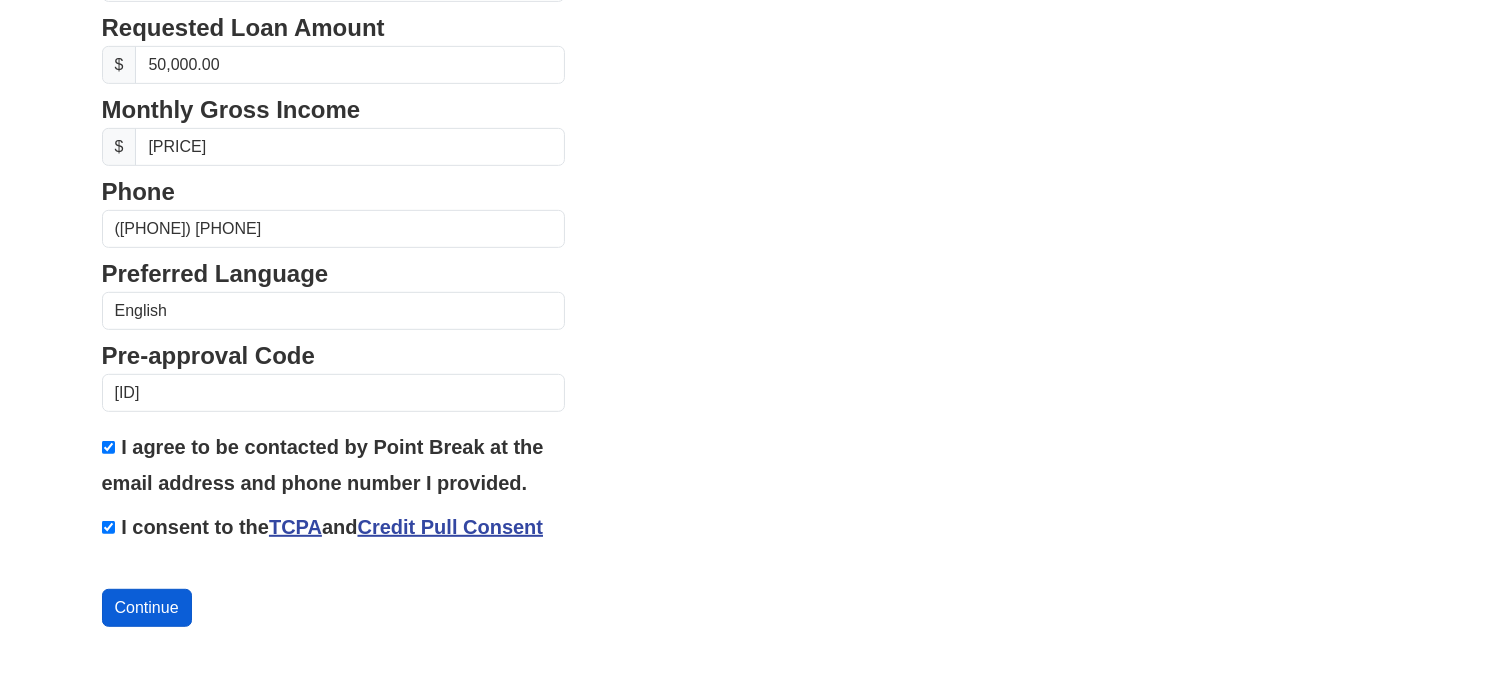 click on "Continue" at bounding box center (147, 608) 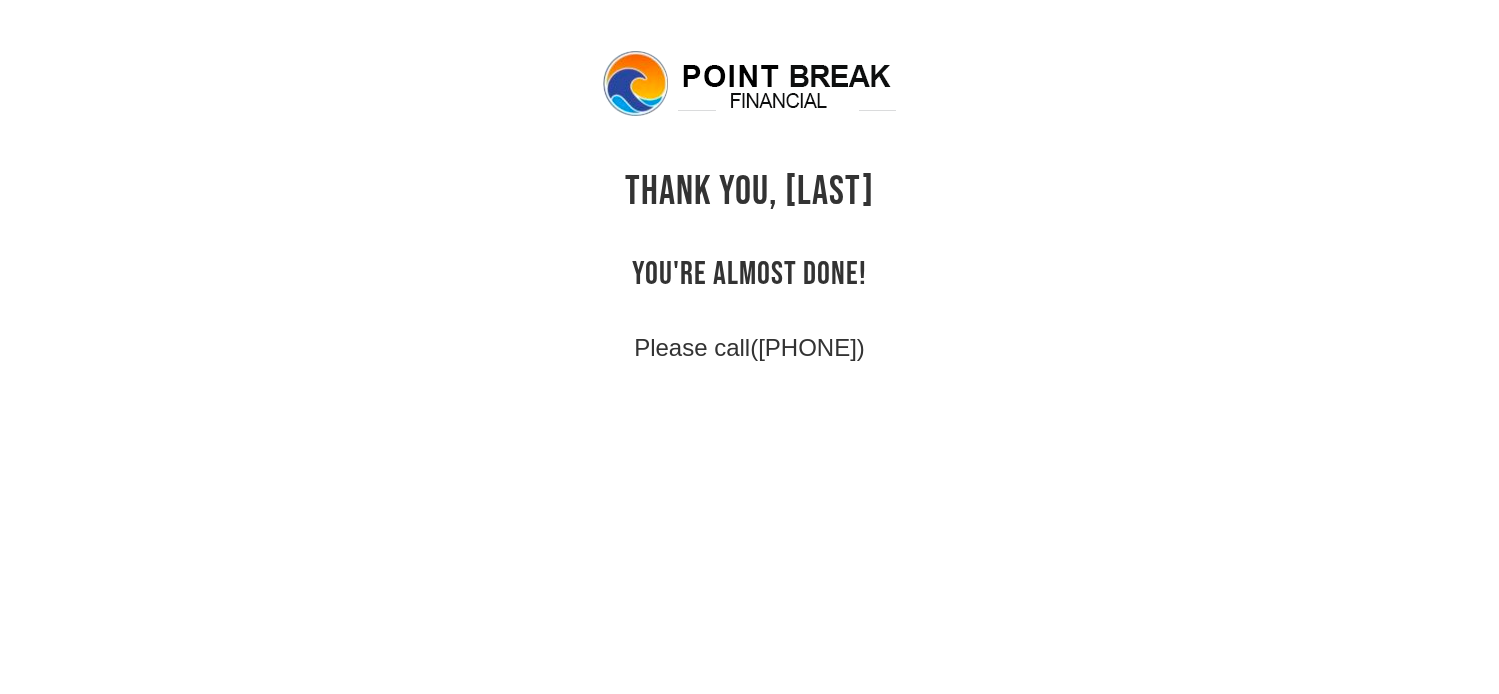 scroll, scrollTop: 0, scrollLeft: 0, axis: both 